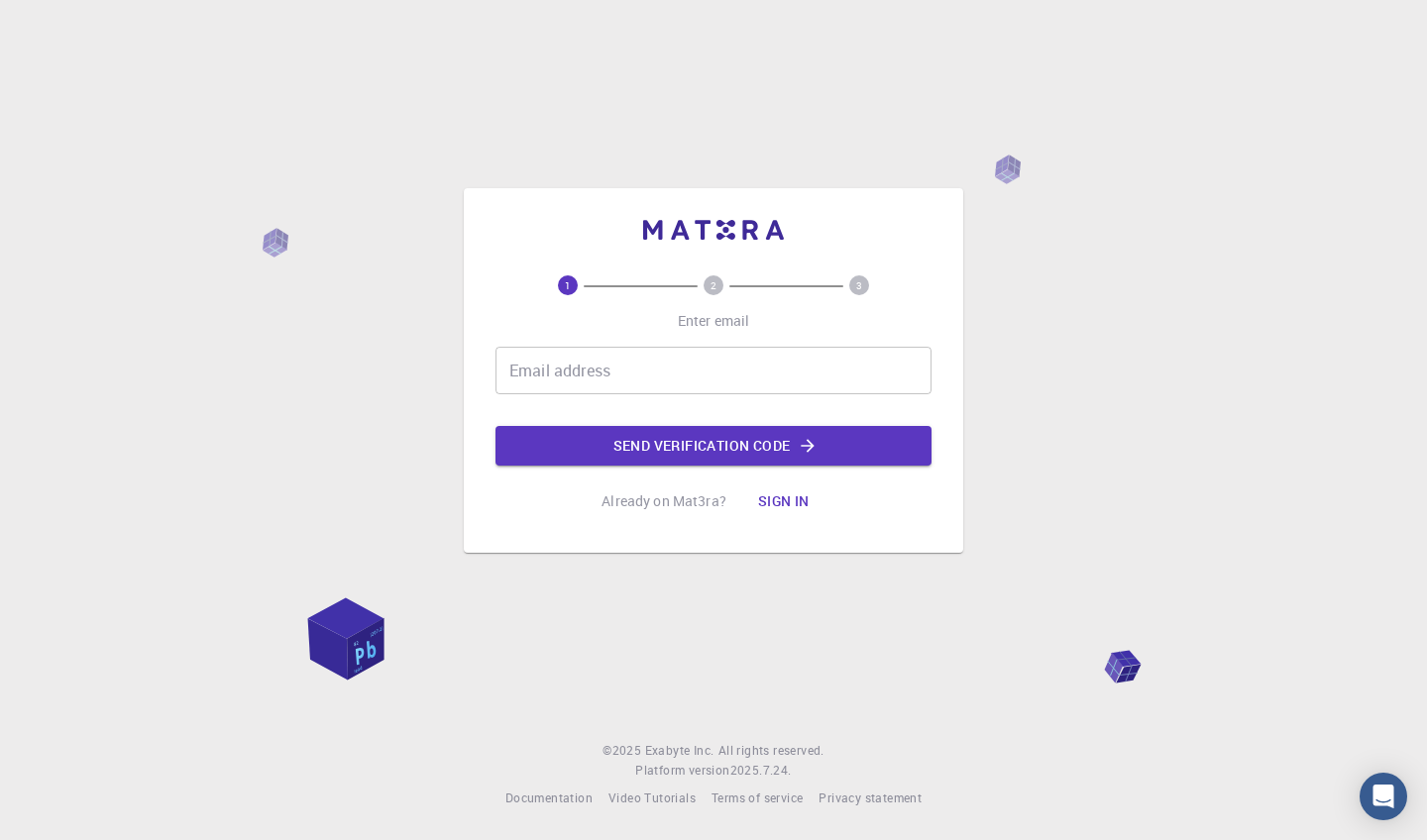scroll, scrollTop: 0, scrollLeft: 0, axis: both 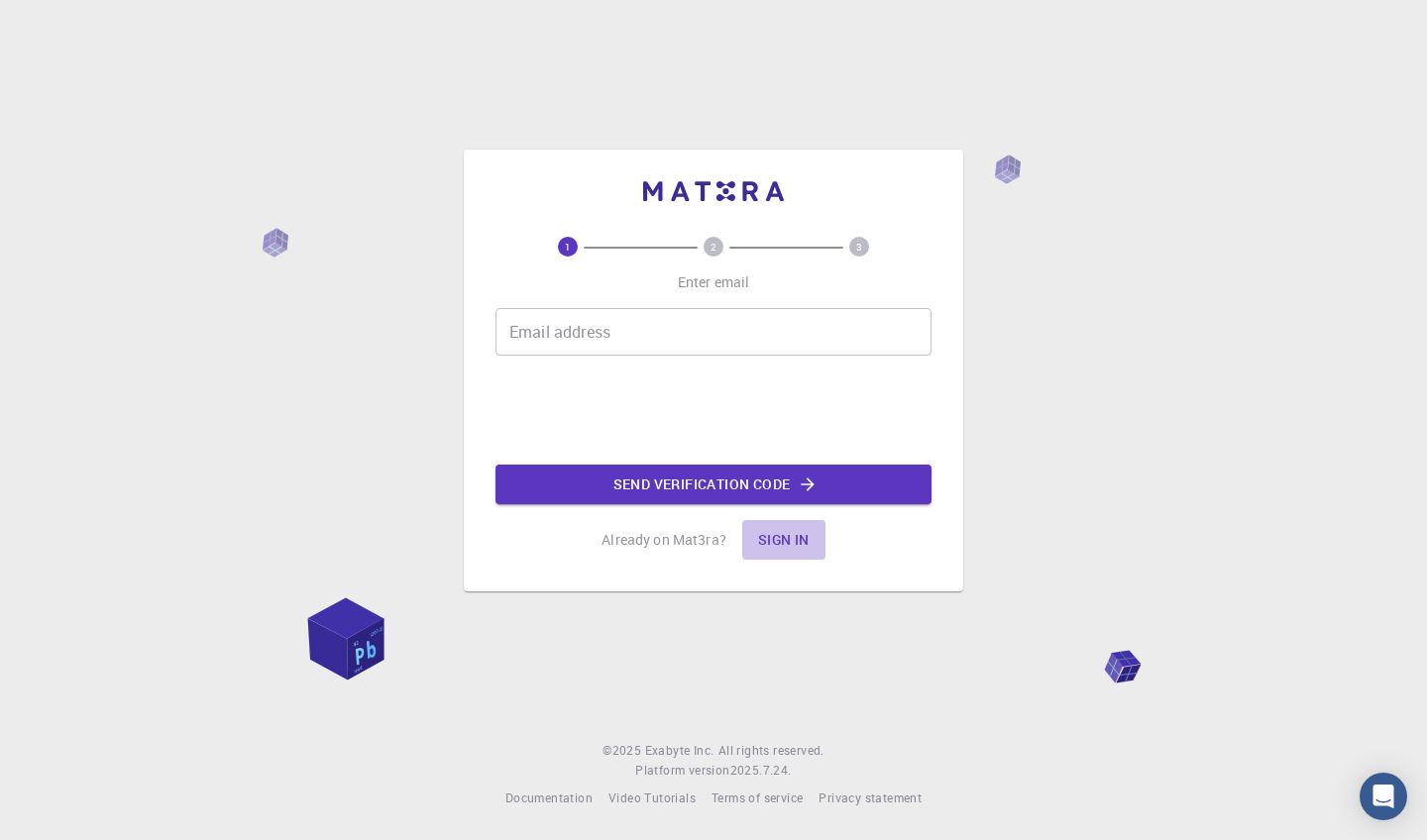 click on "Sign in" at bounding box center [784, 540] 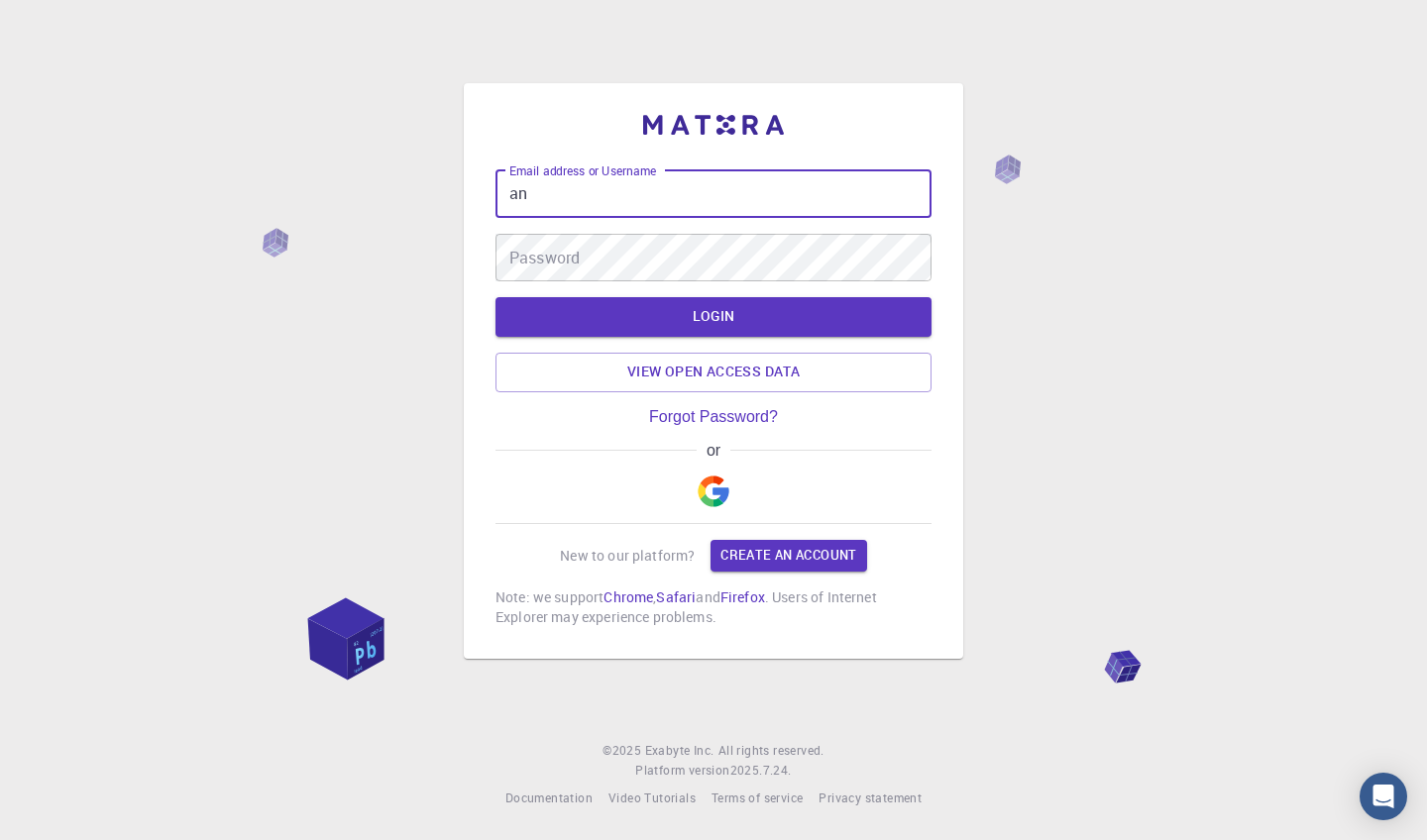 type on "an" 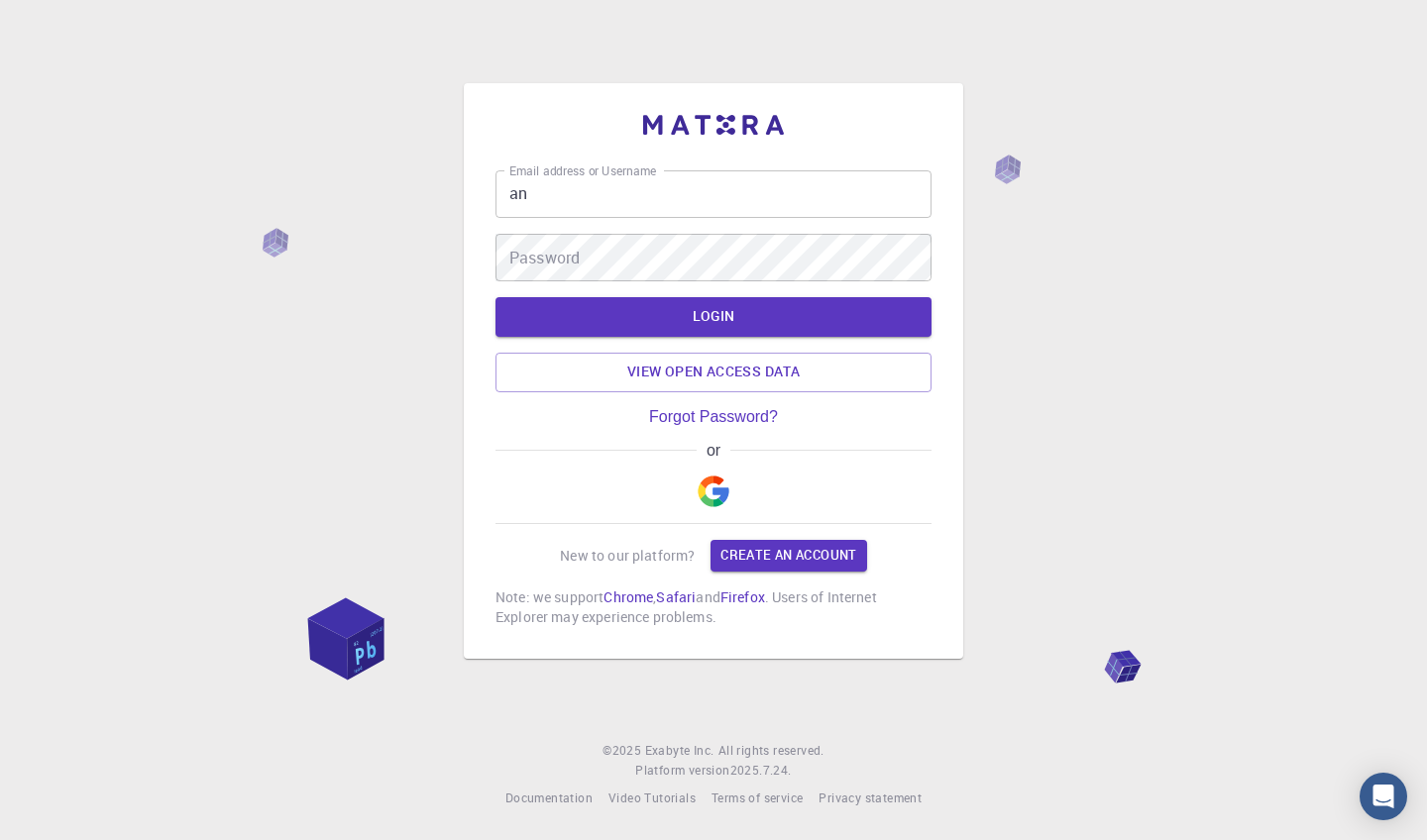 click at bounding box center [714, 491] 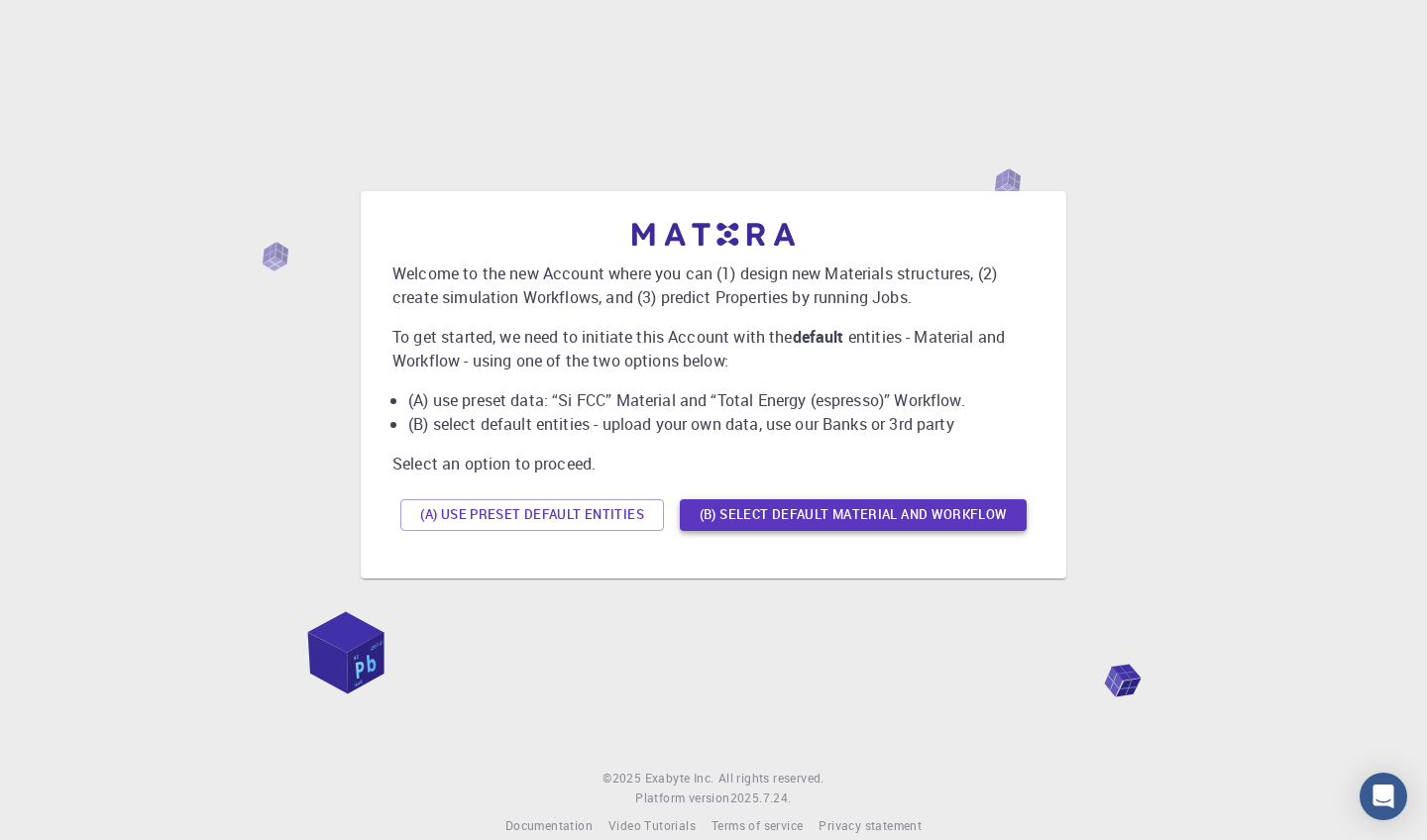 scroll, scrollTop: 0, scrollLeft: 0, axis: both 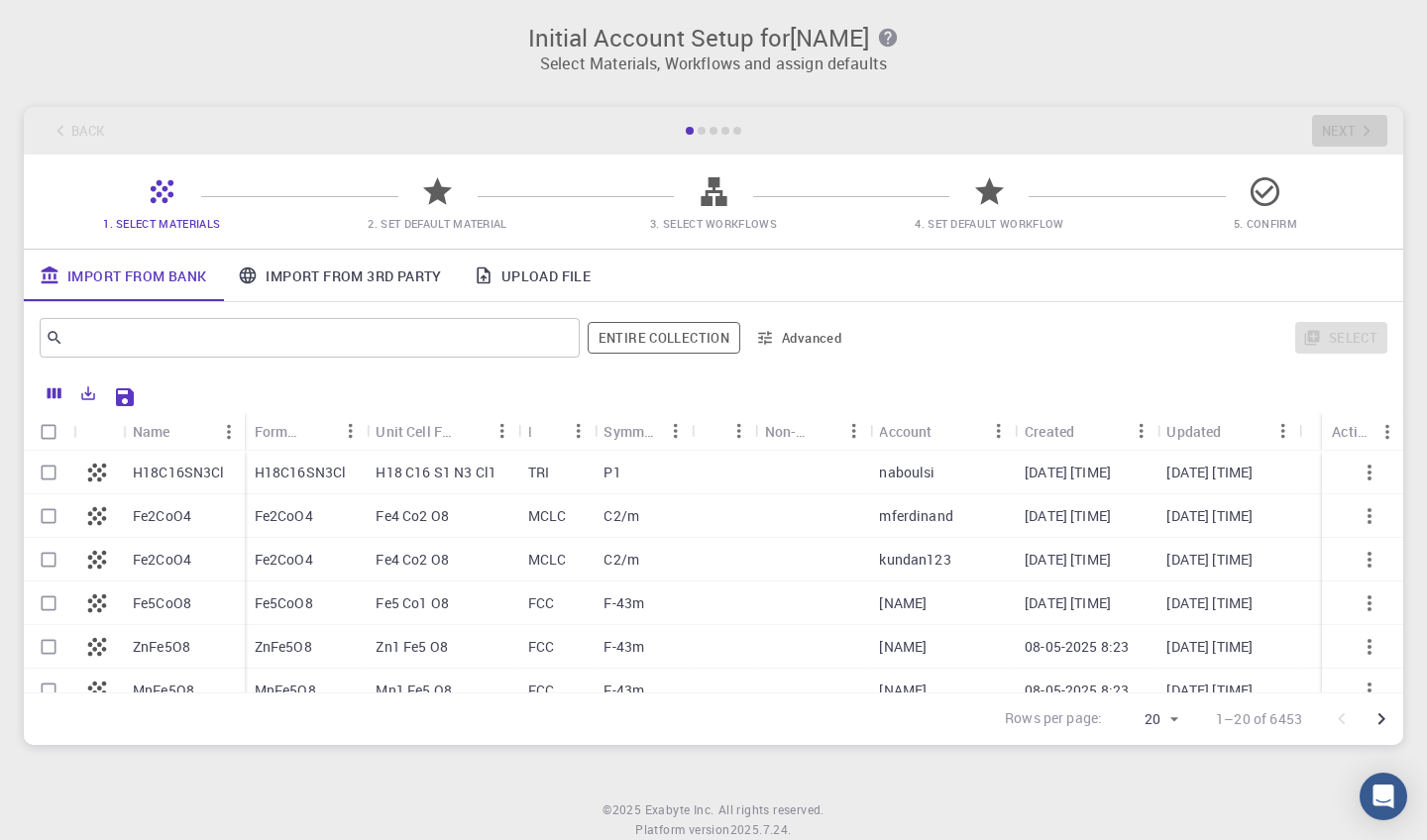 click on "Initial Account Setup for [NAME]" at bounding box center (714, 38) 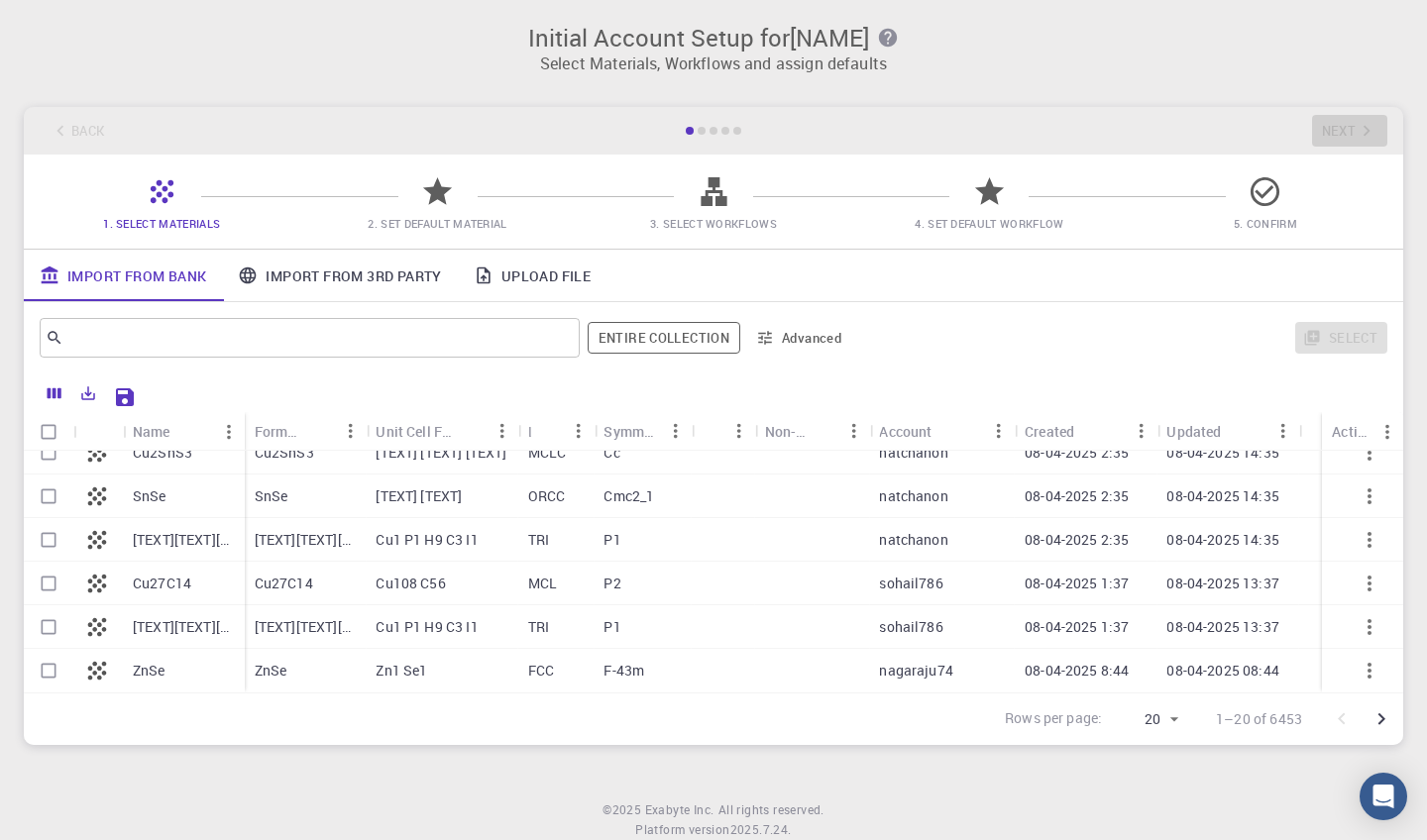 scroll, scrollTop: 630, scrollLeft: 0, axis: vertical 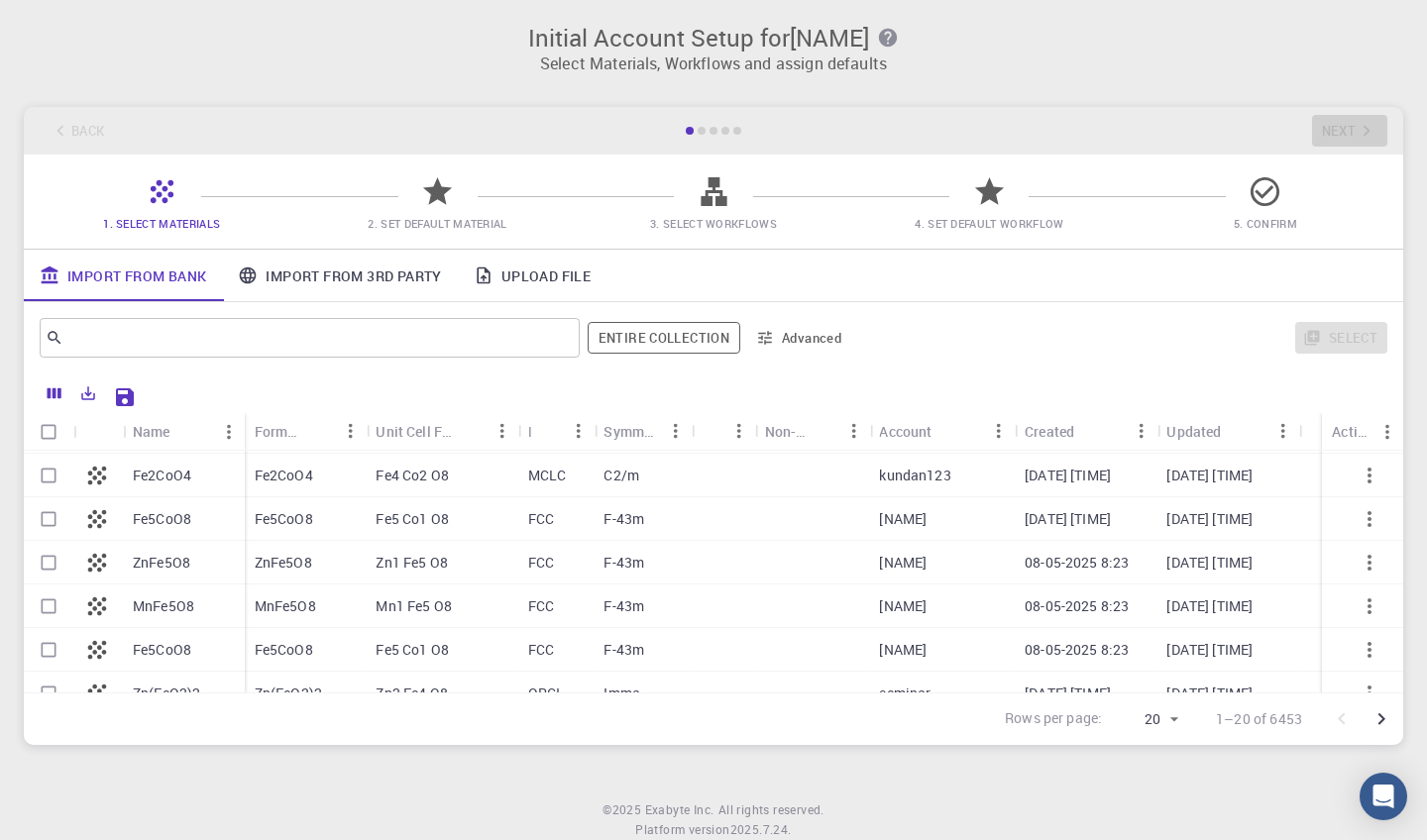 click on "Import From 3rd Party" at bounding box center (339, 275) 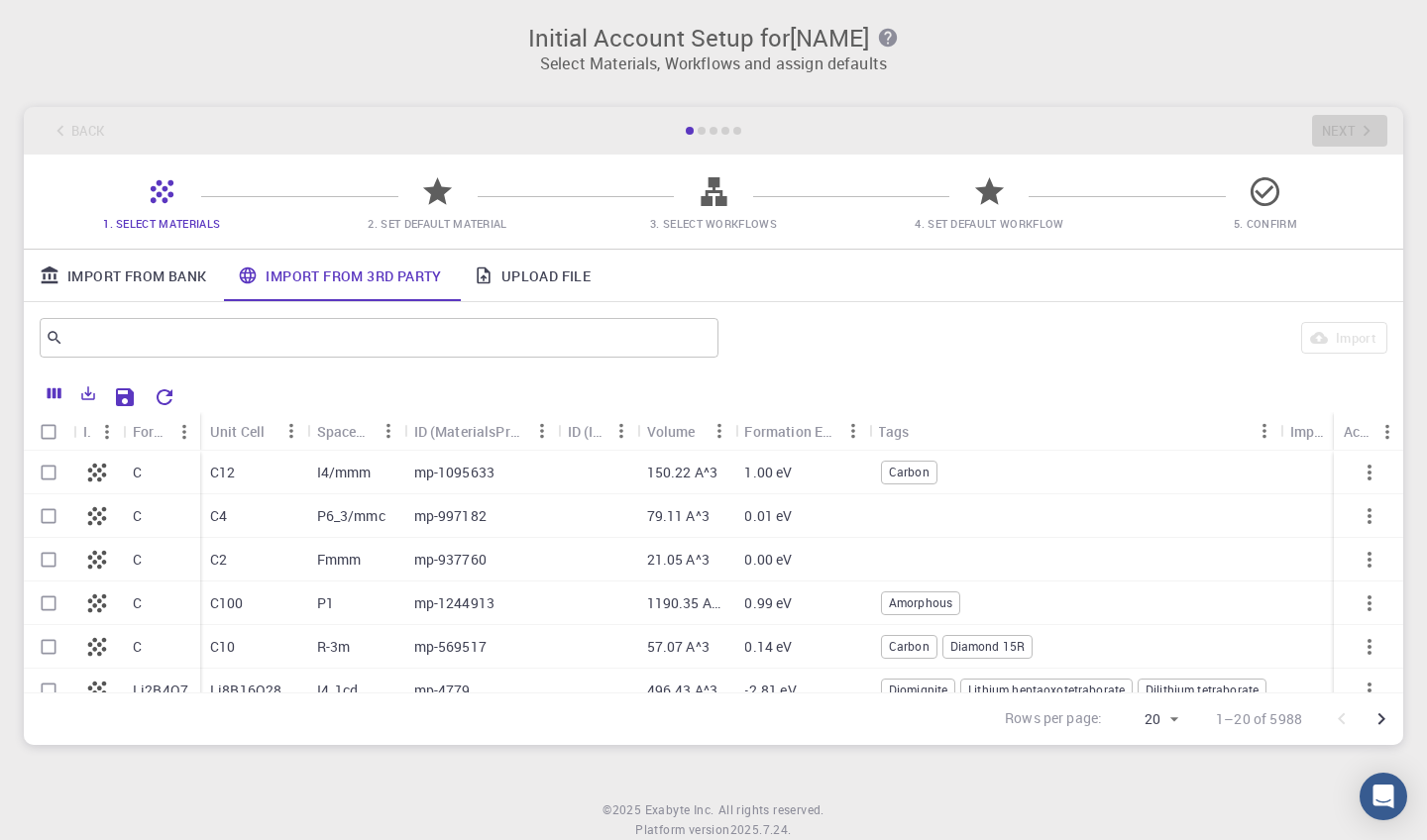 scroll, scrollTop: 0, scrollLeft: 0, axis: both 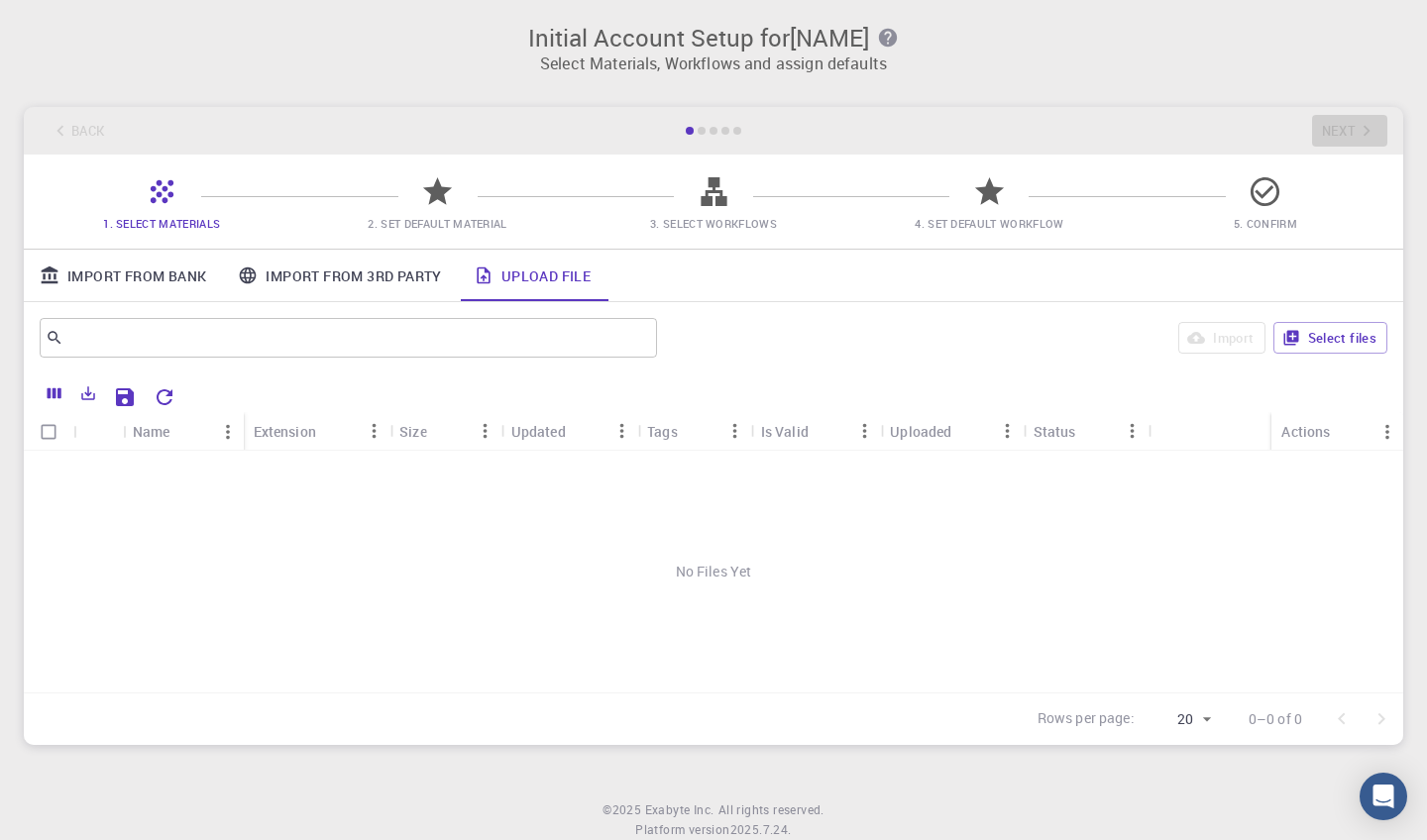 click on "Import From 3rd Party" at bounding box center (339, 275) 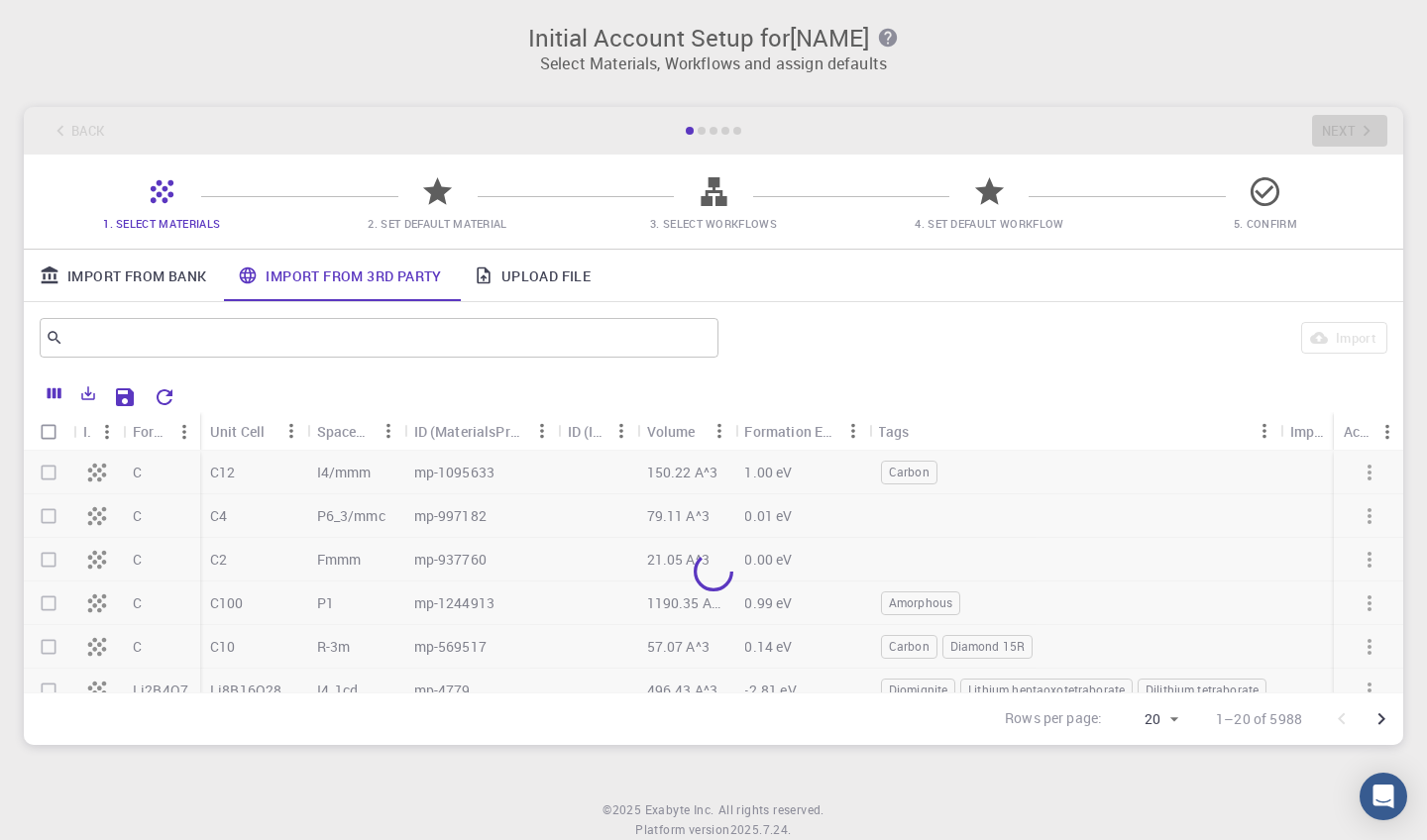 click on "Import From Bank" at bounding box center [123, 275] 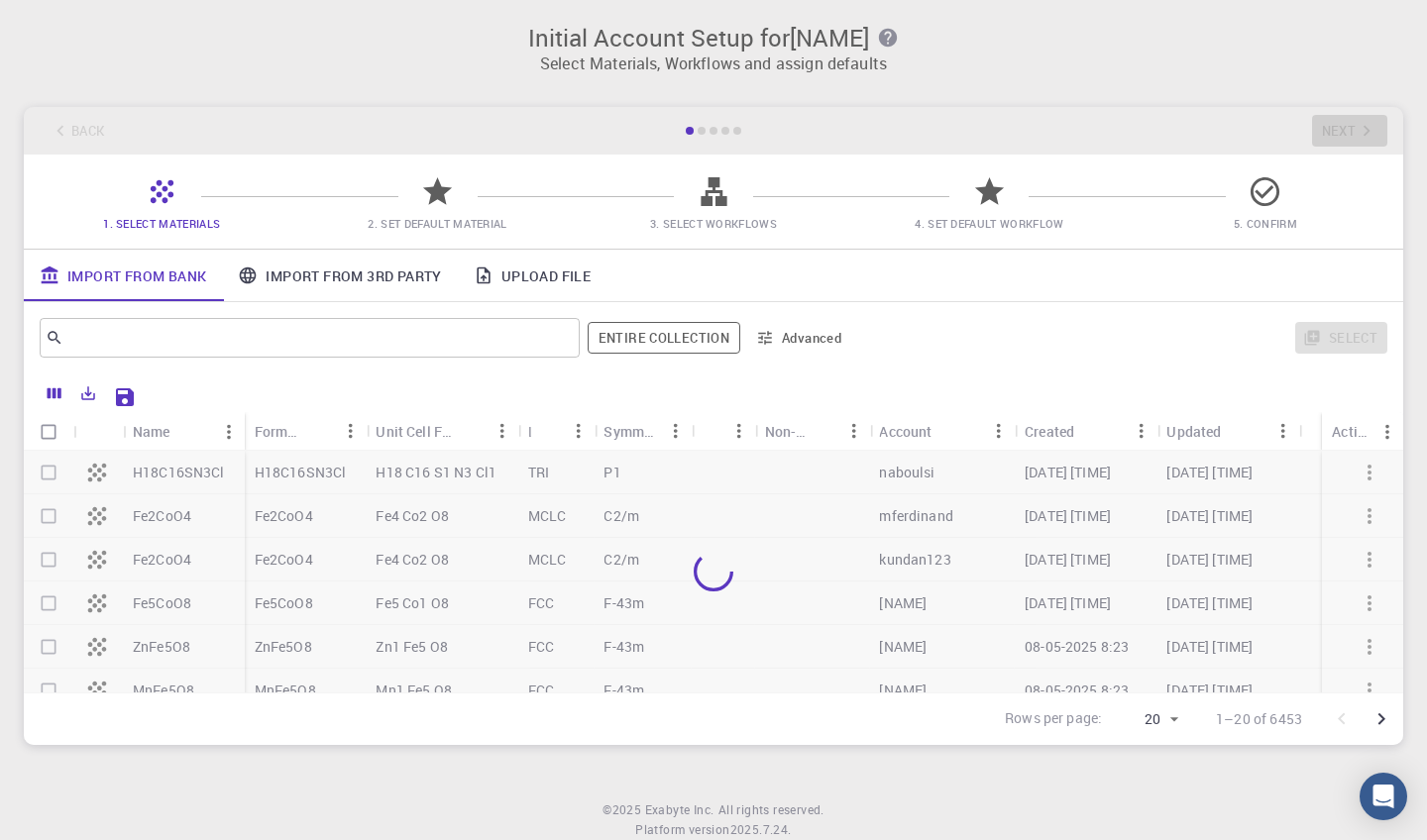 click at bounding box center [714, 572] 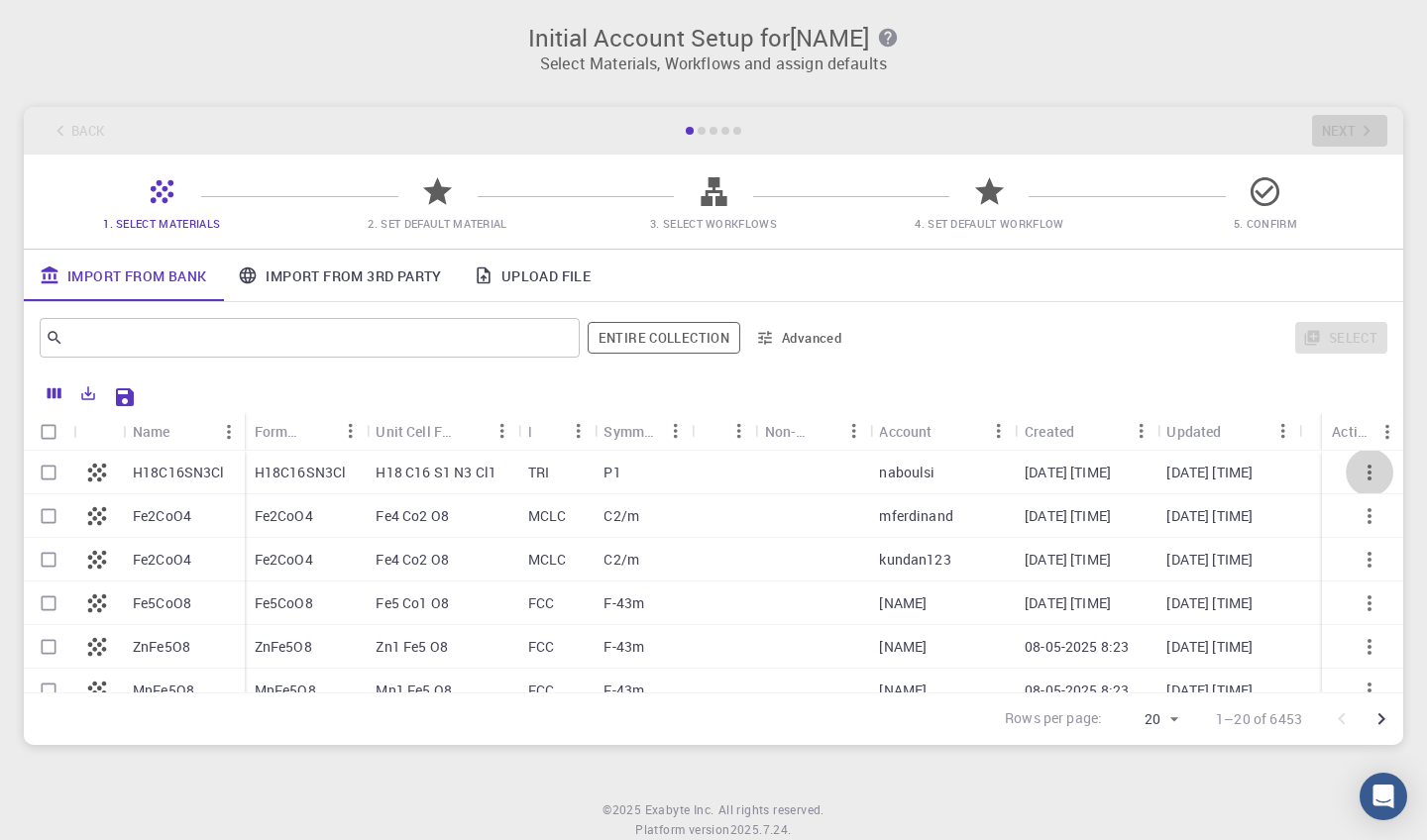 click 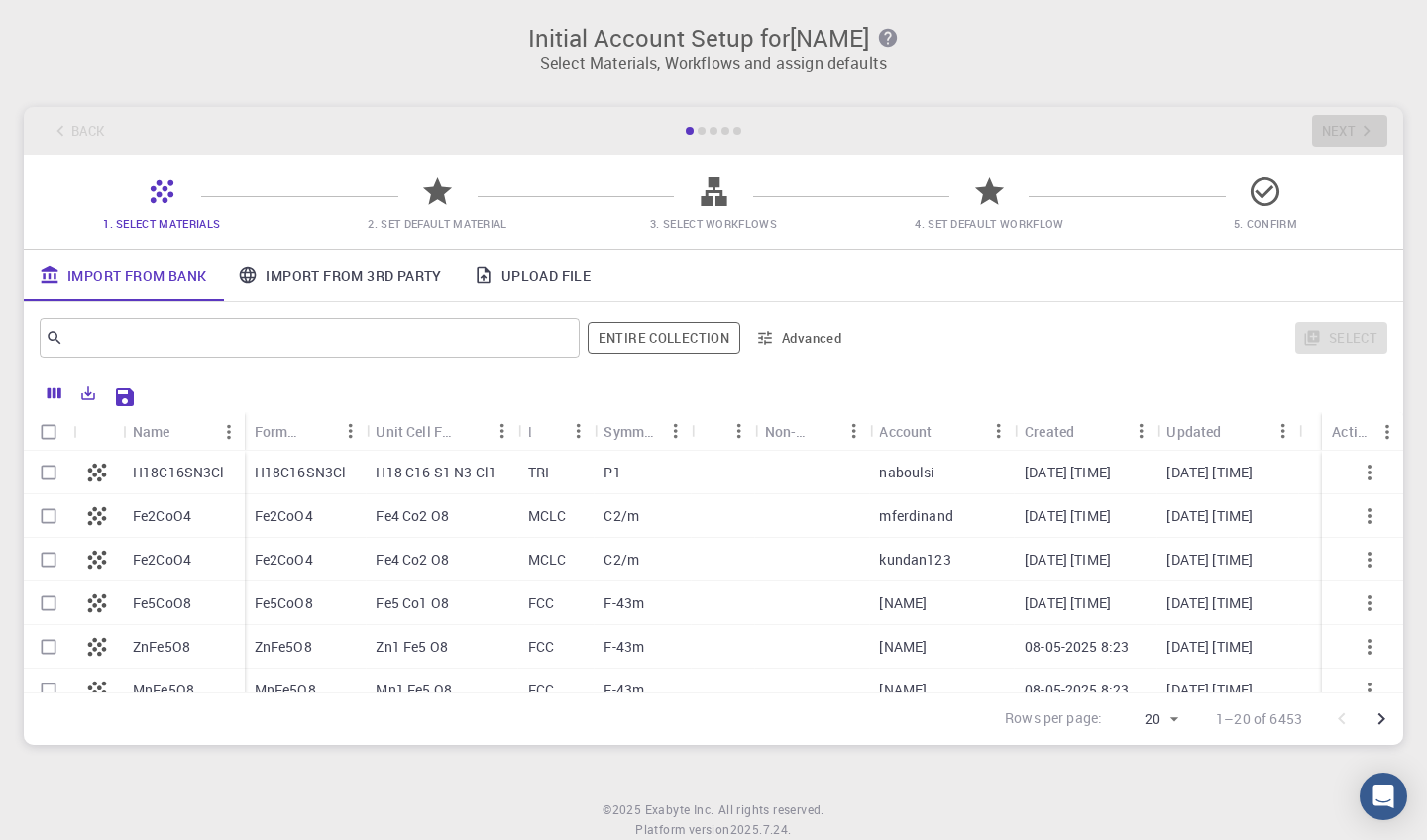 click 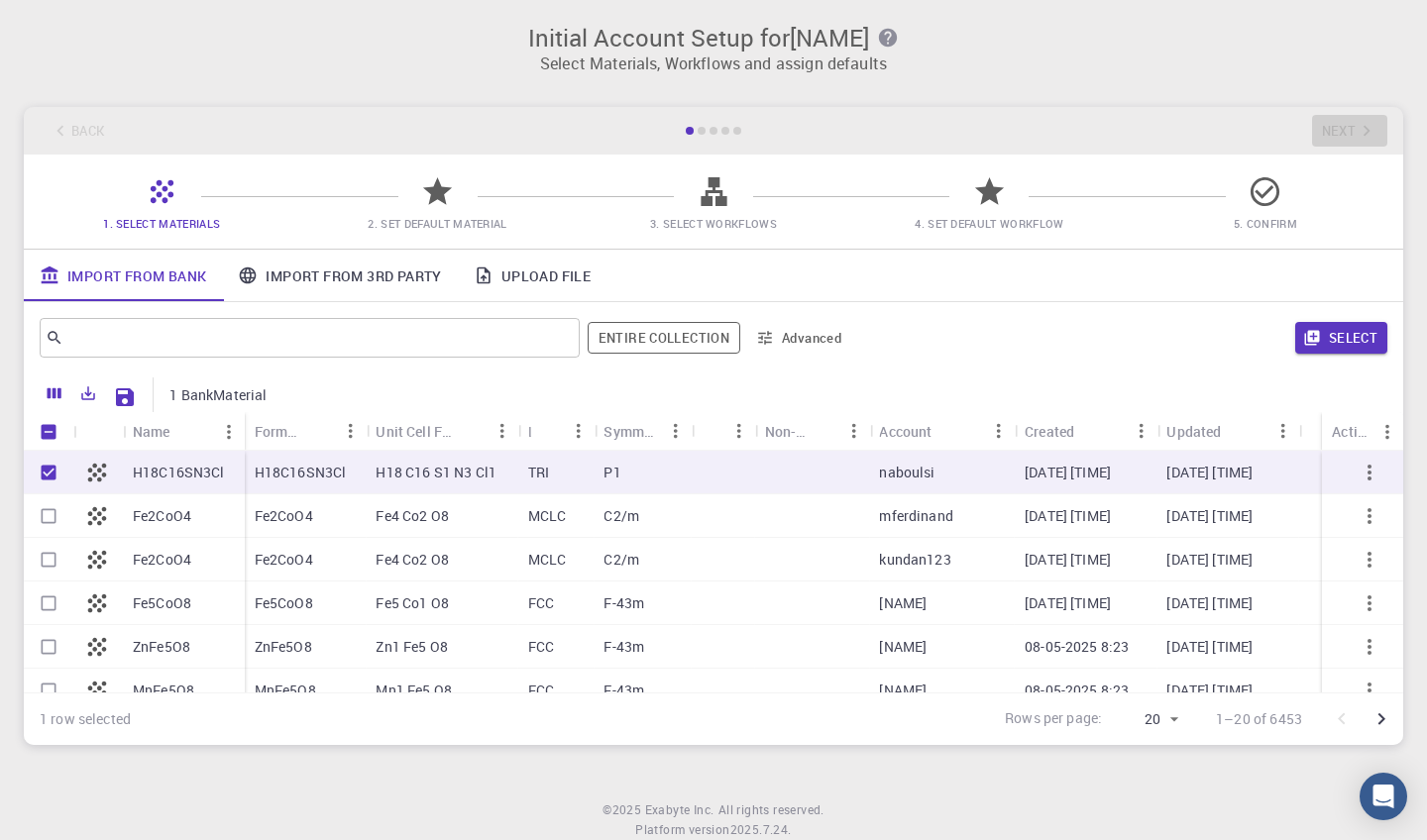 click 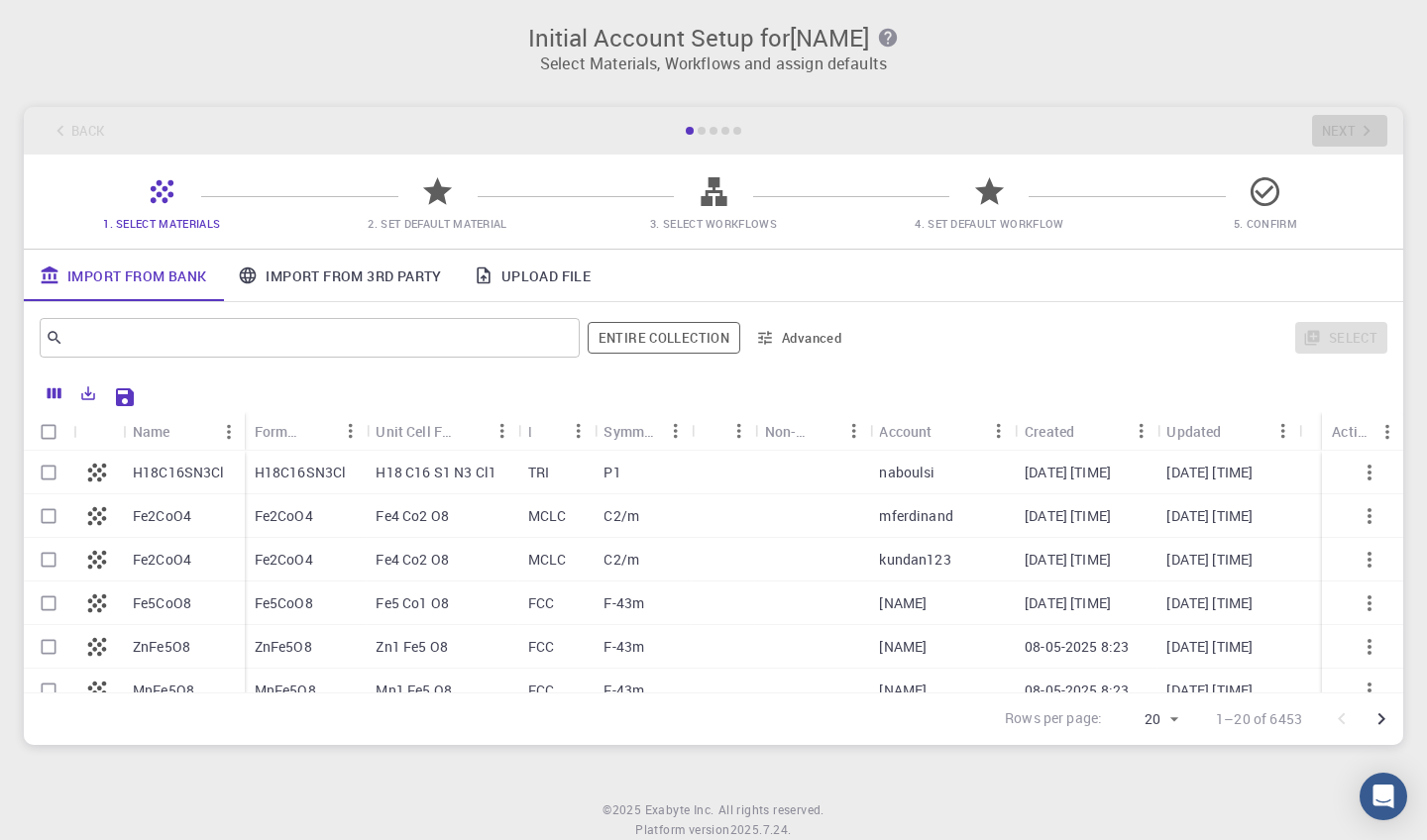 checkbox on "false" 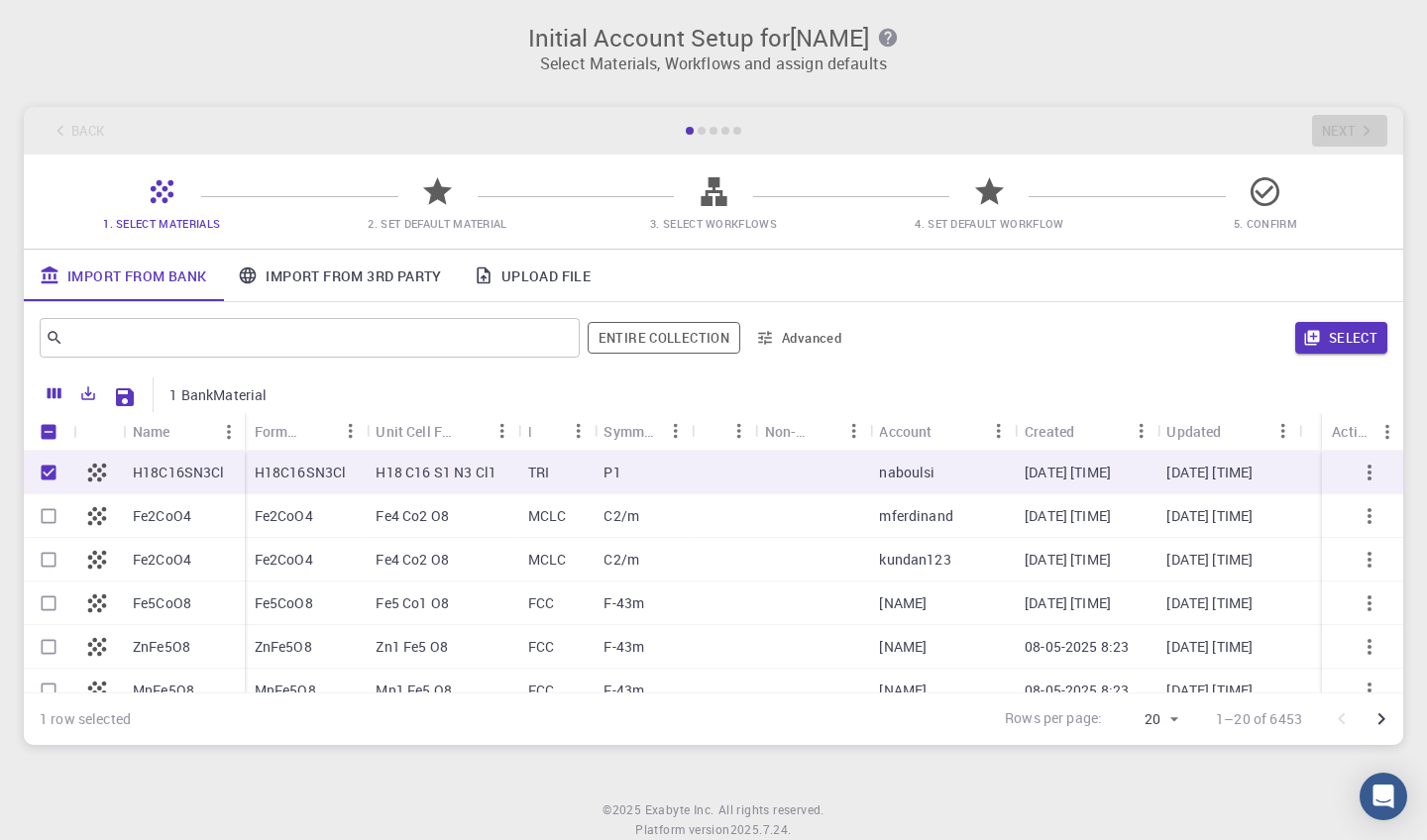 checkbox on "true" 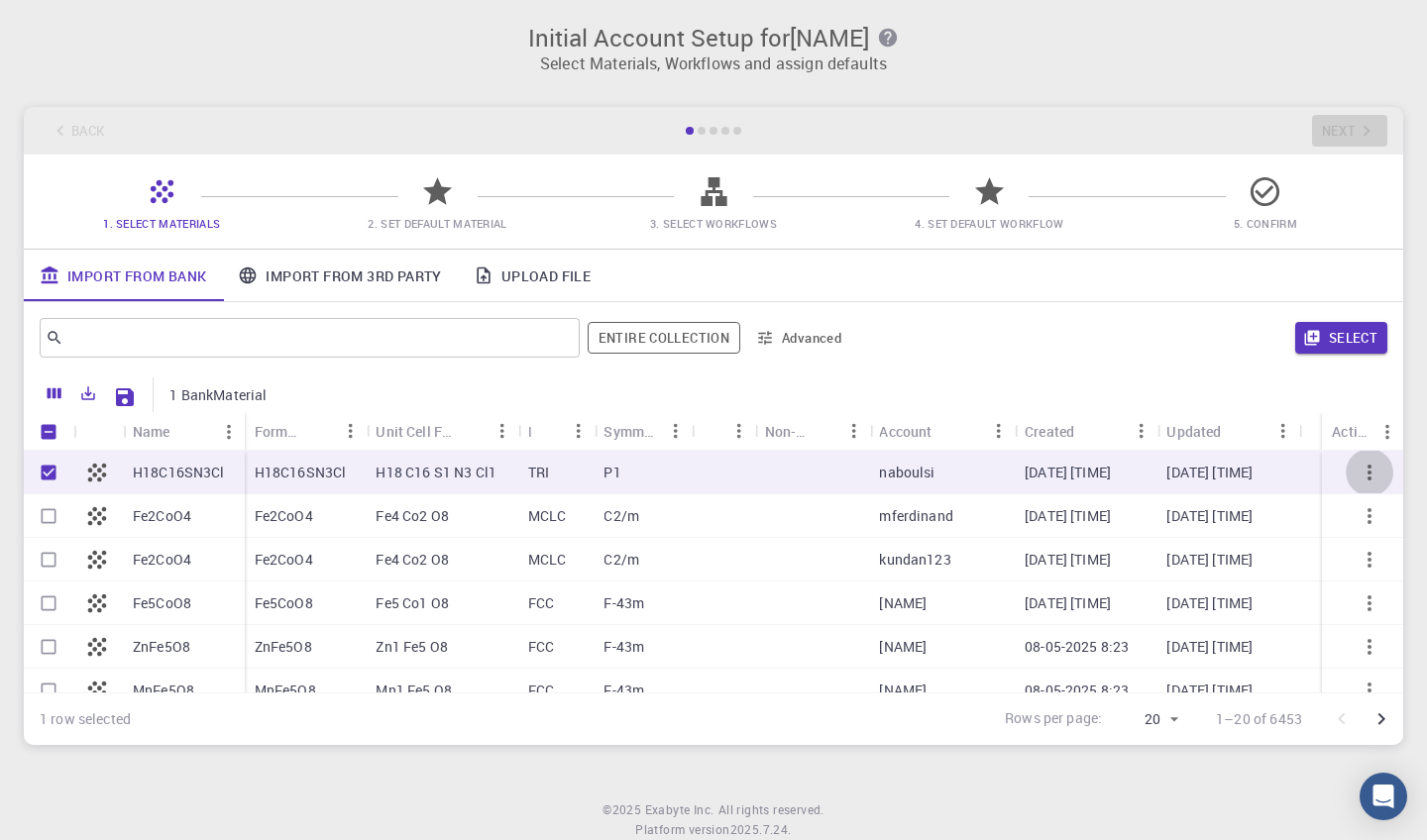 click 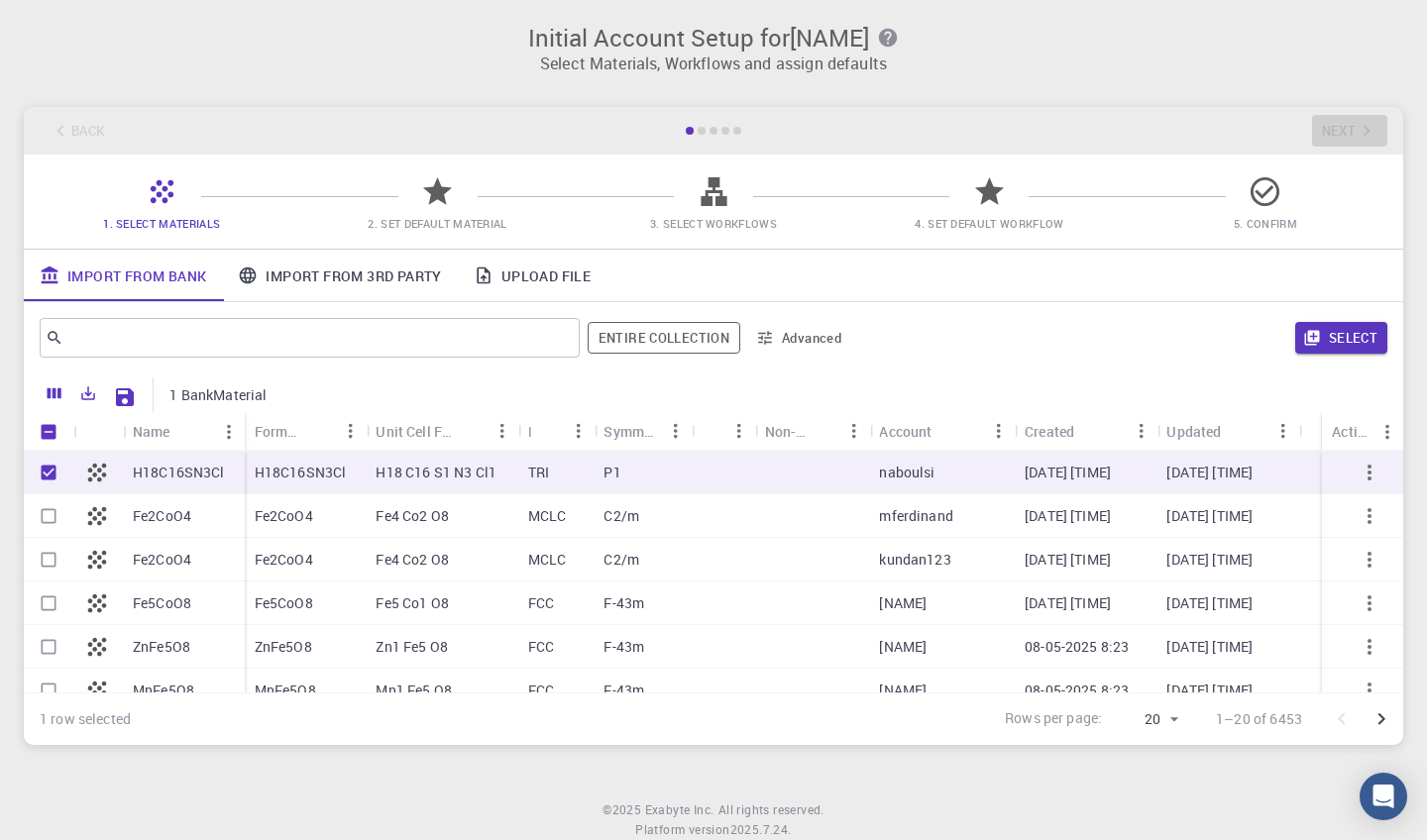 scroll, scrollTop: 0, scrollLeft: 0, axis: both 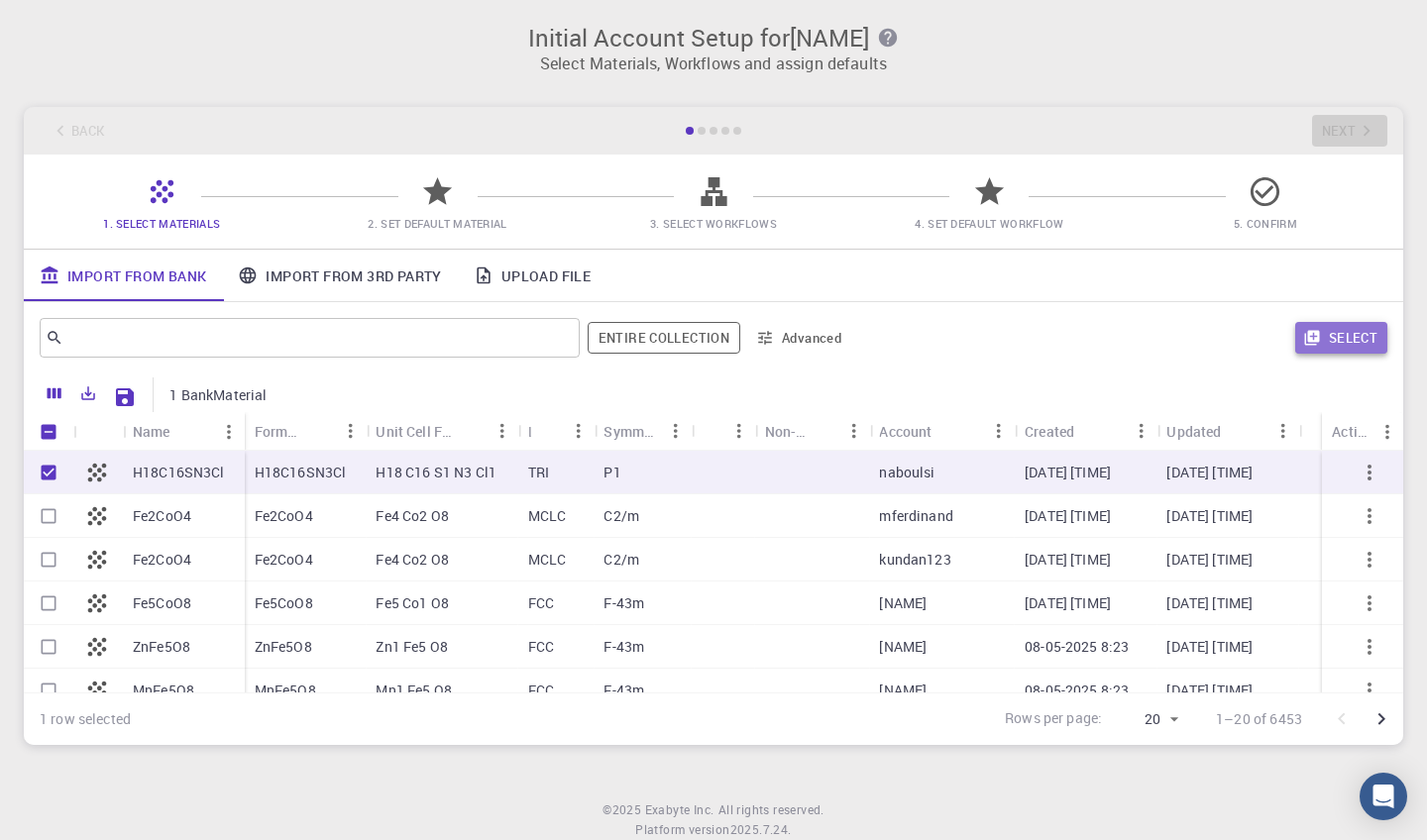 click on "Select" at bounding box center (1341, 338) 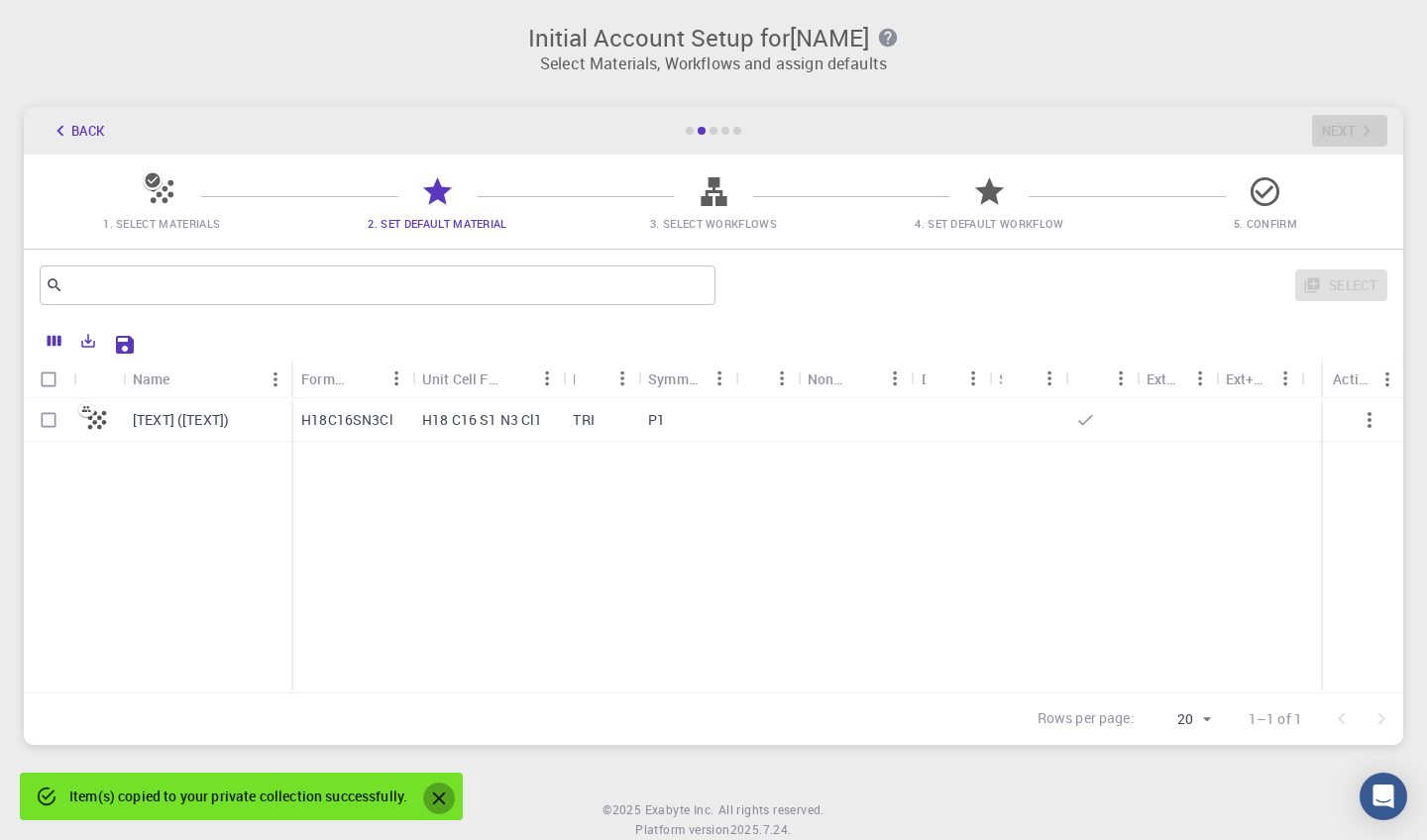 click 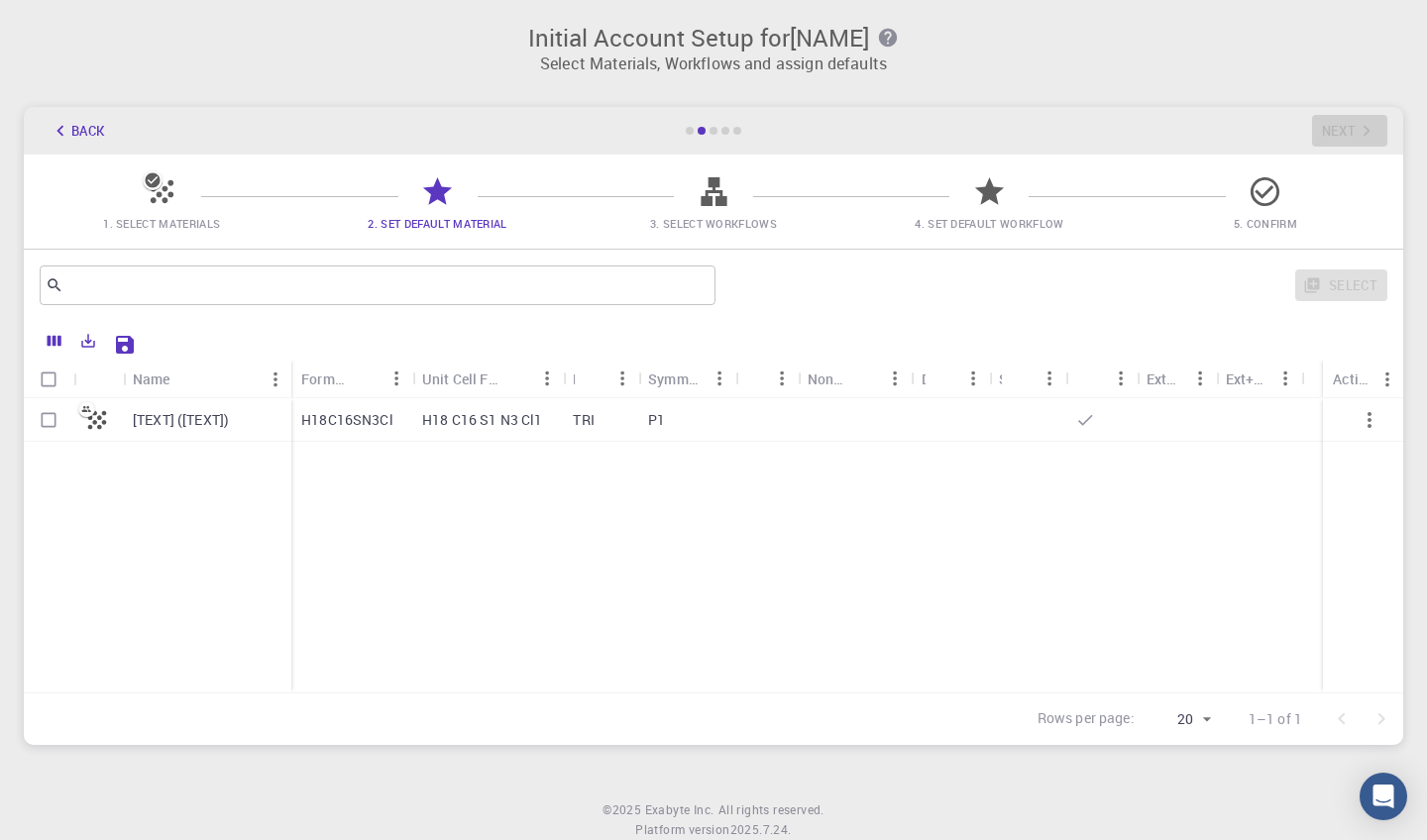 scroll, scrollTop: 0, scrollLeft: 0, axis: both 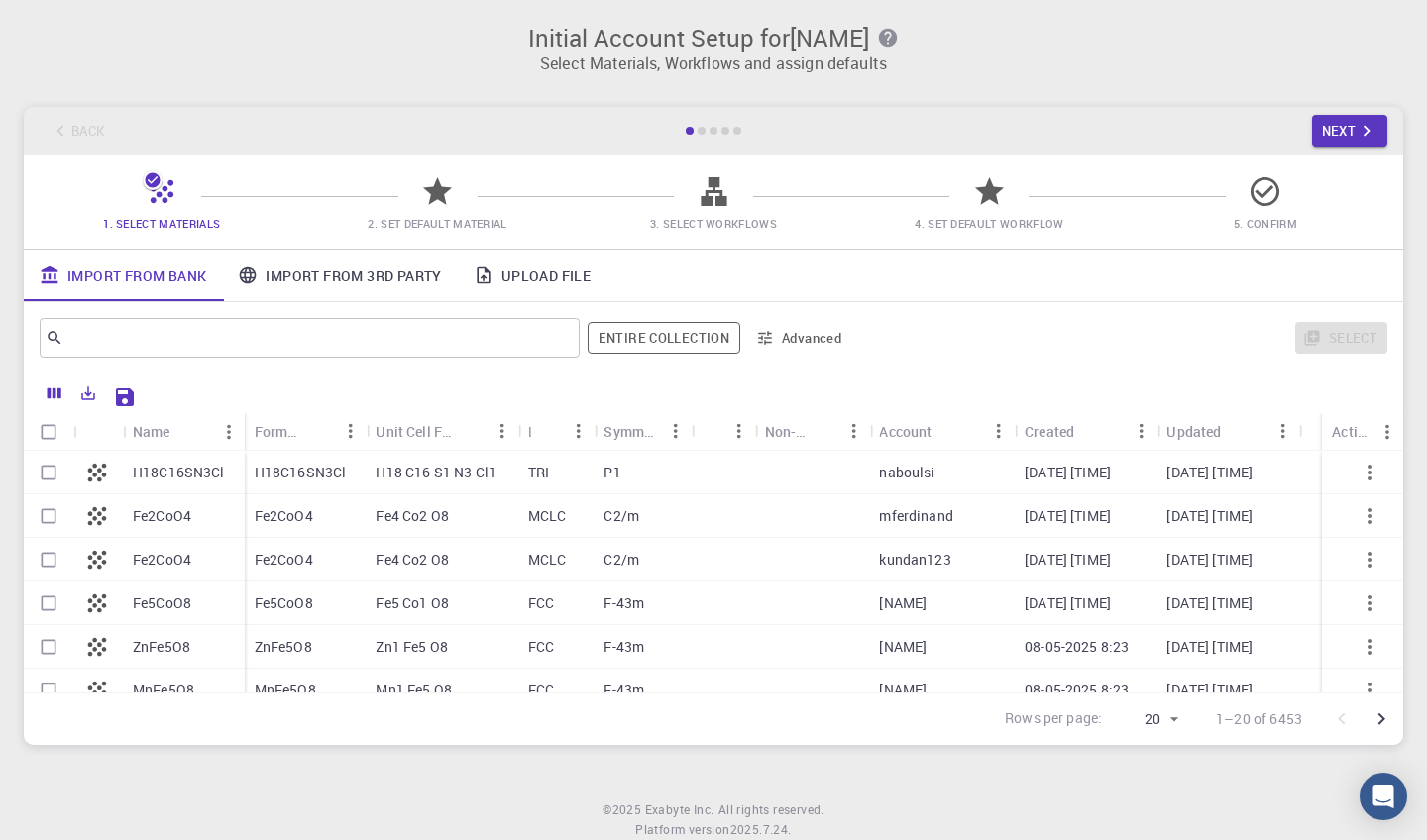 click 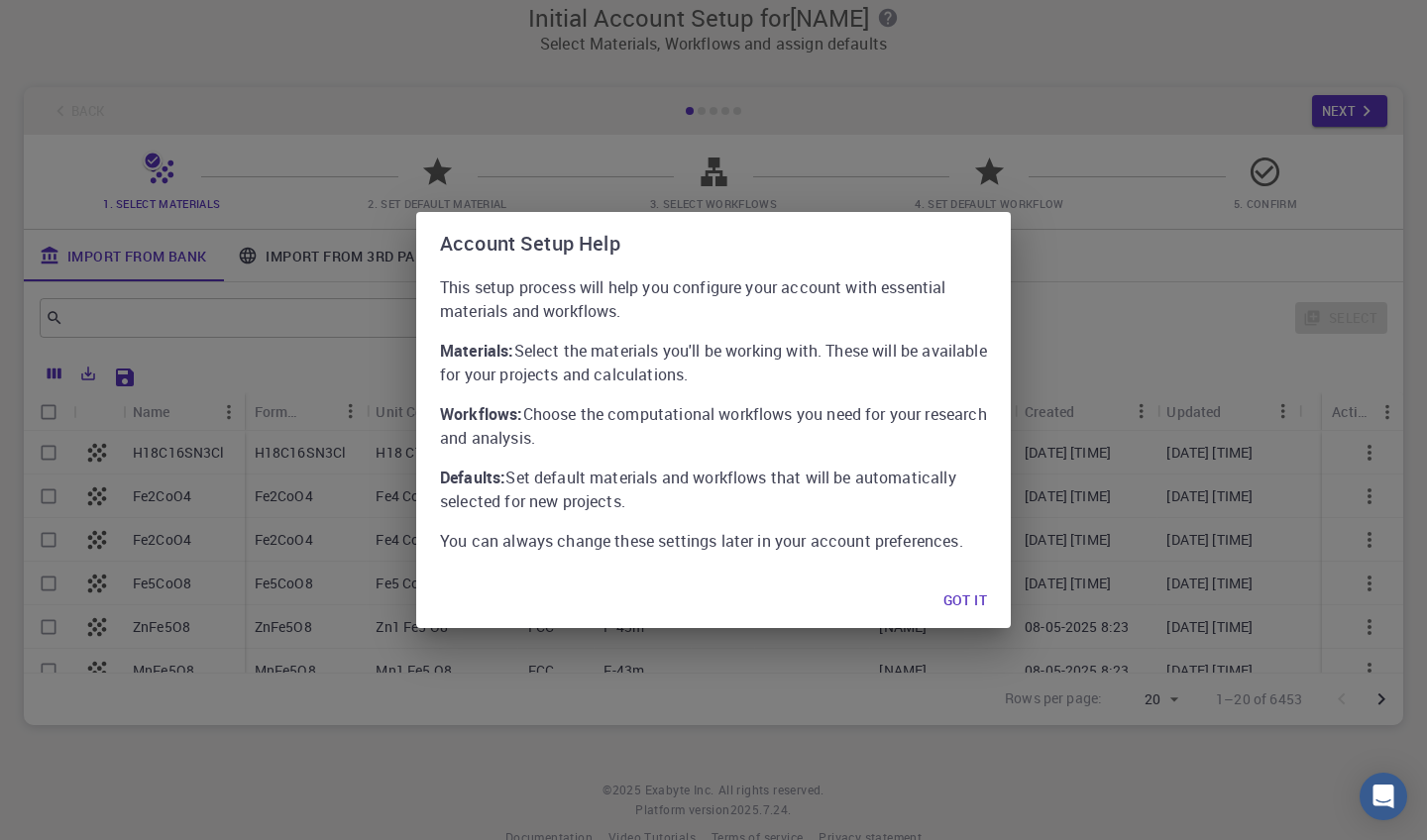 scroll, scrollTop: 0, scrollLeft: 0, axis: both 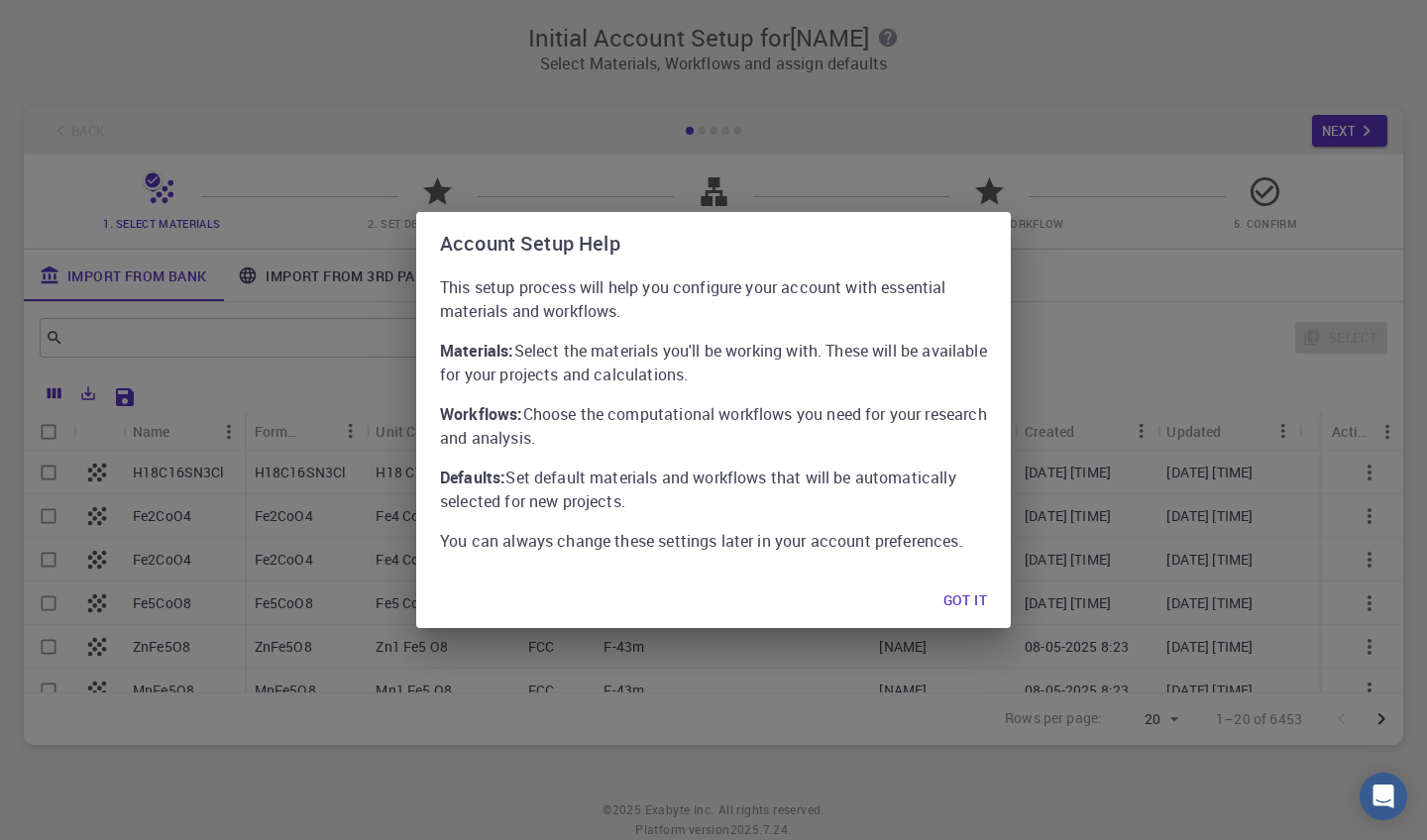 click on "Got it" at bounding box center (965, 600) 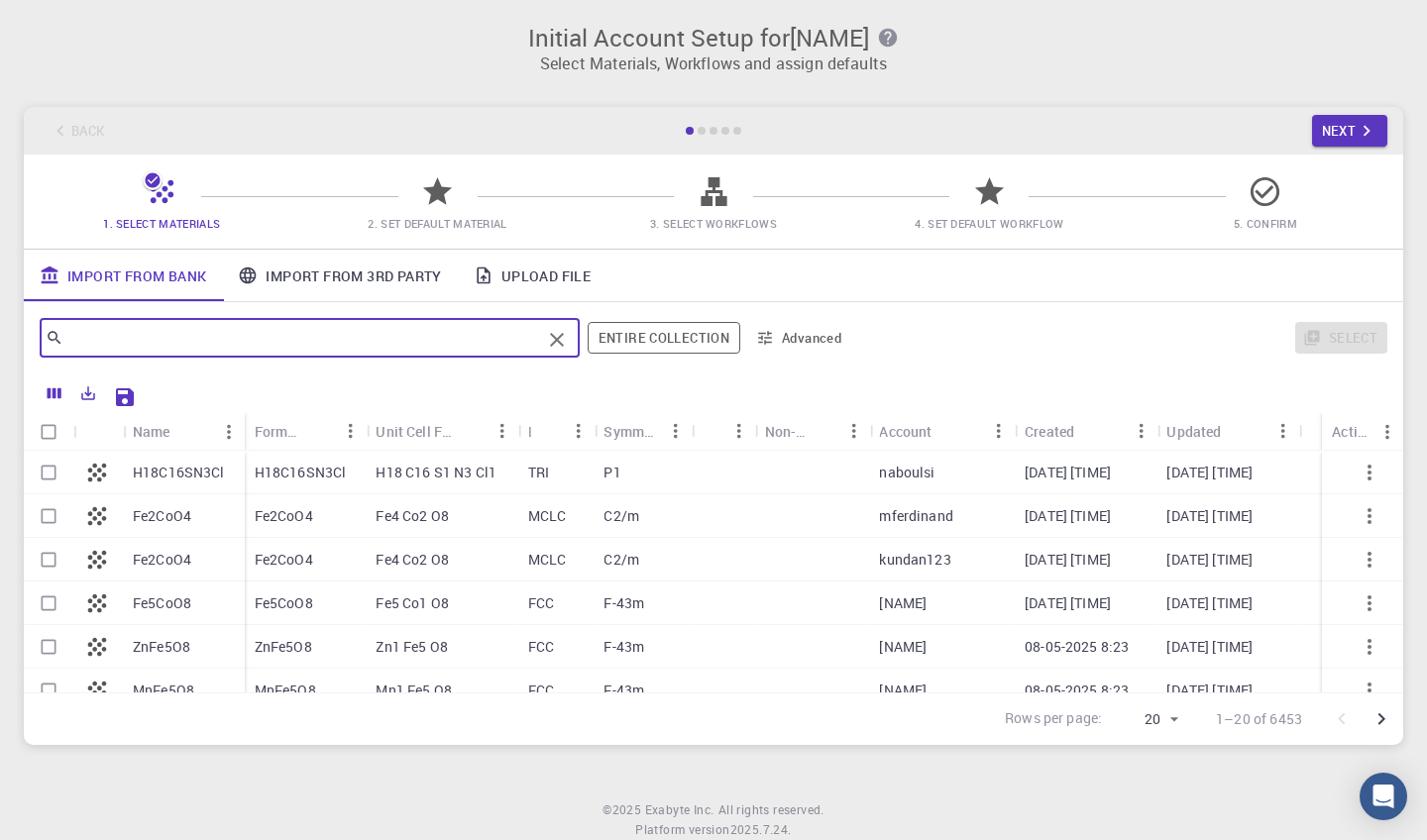 click at bounding box center (302, 338) 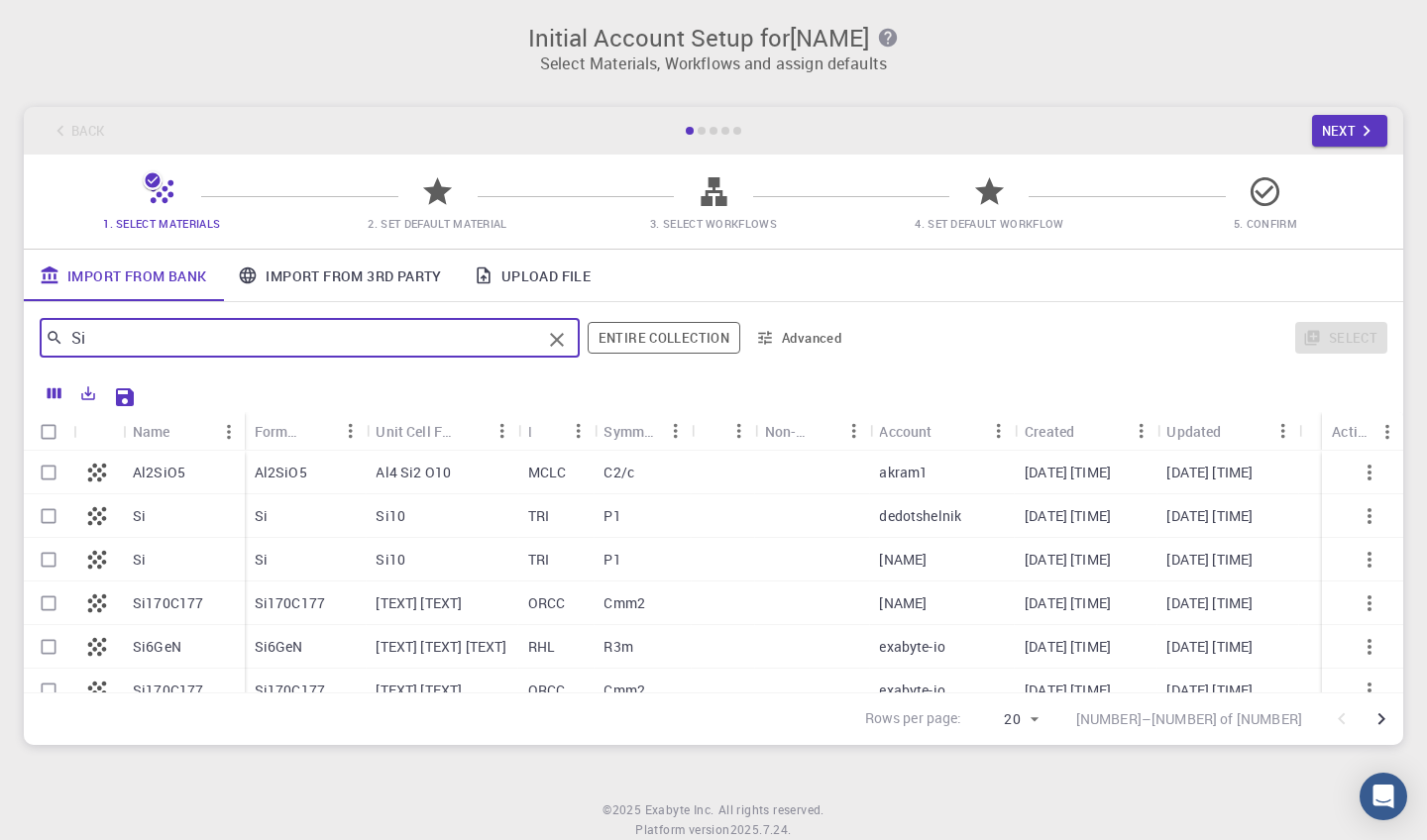 type on "Si" 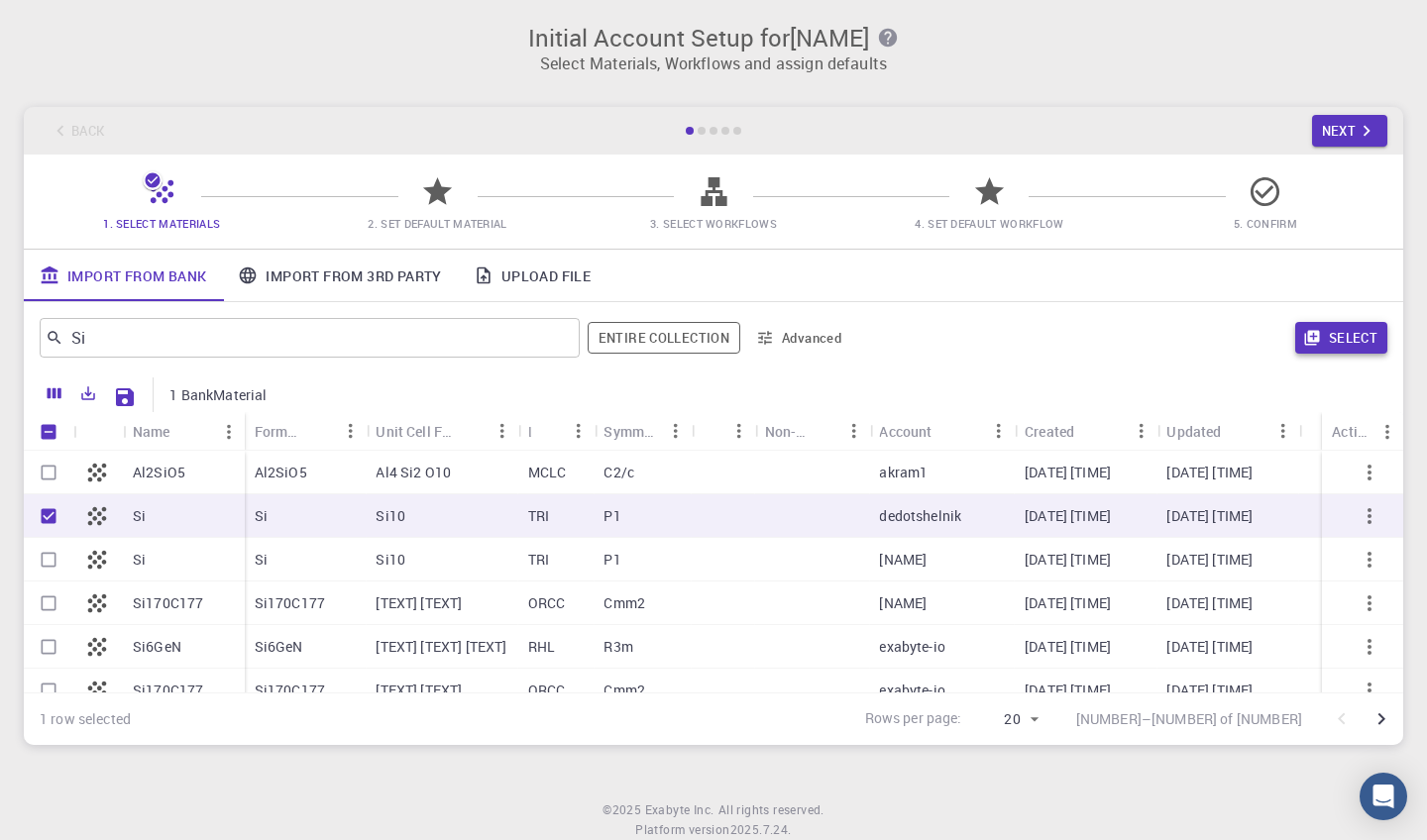 click on "Select" at bounding box center (1341, 338) 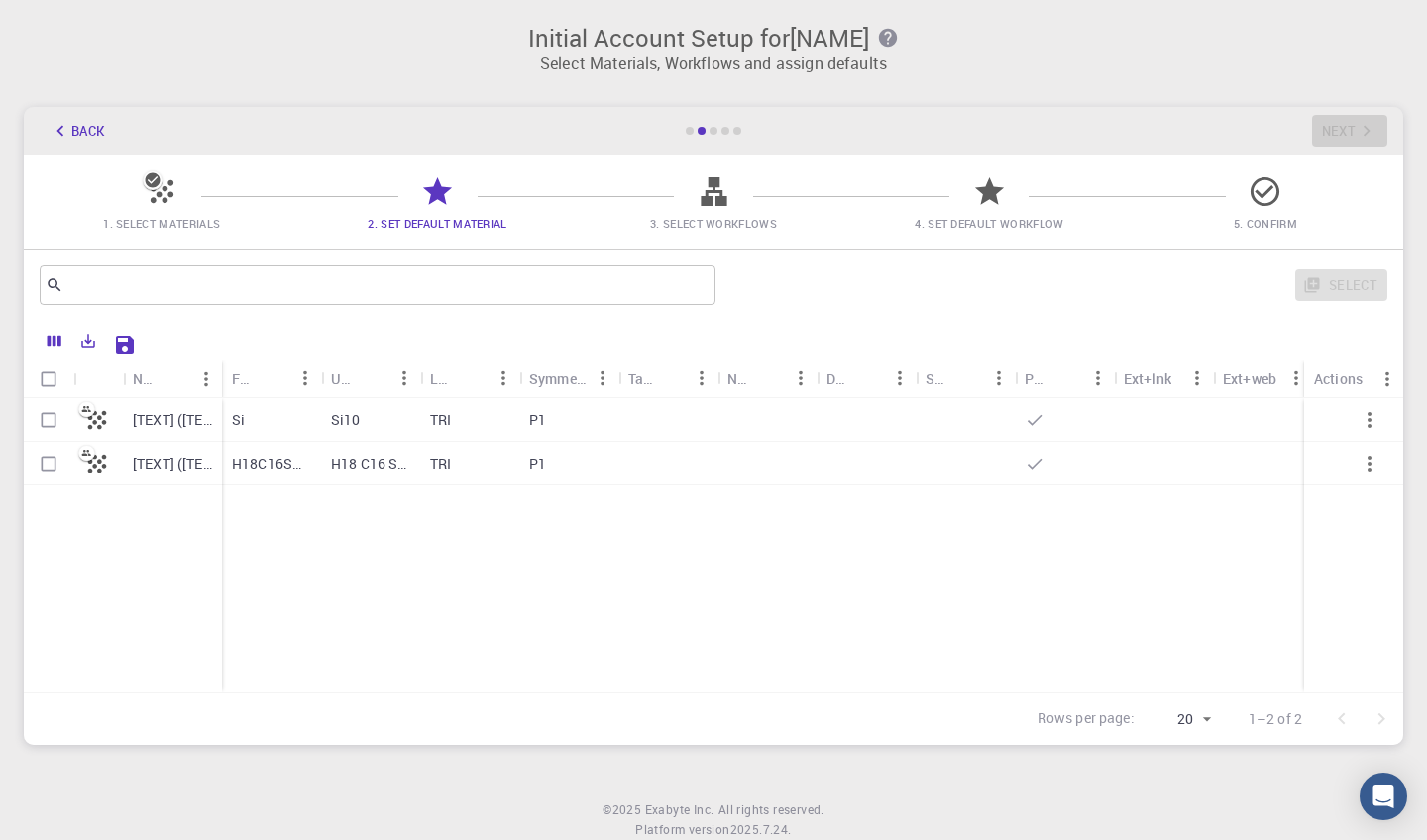click at bounding box center (49, 420) 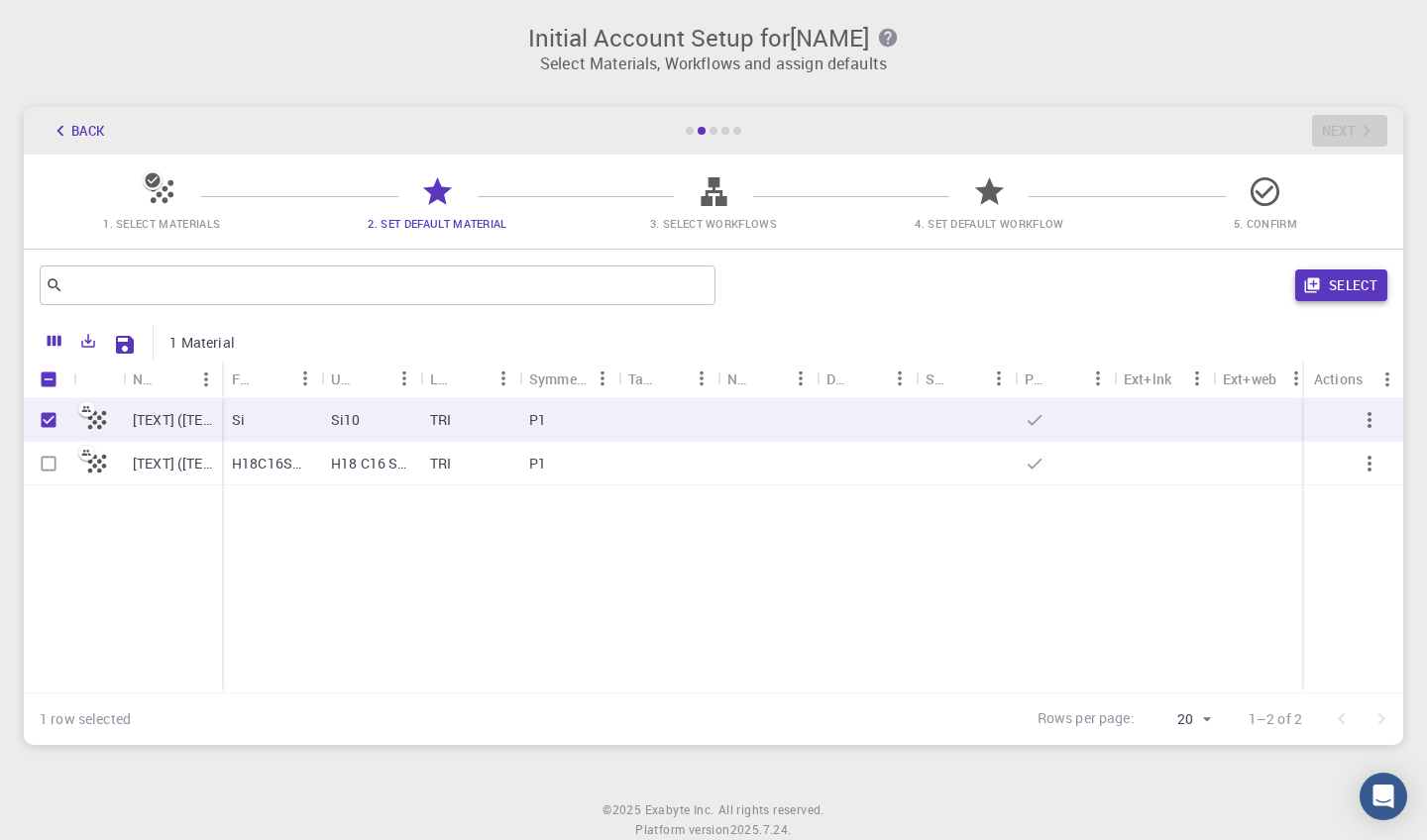 click on "Select" at bounding box center (1341, 285) 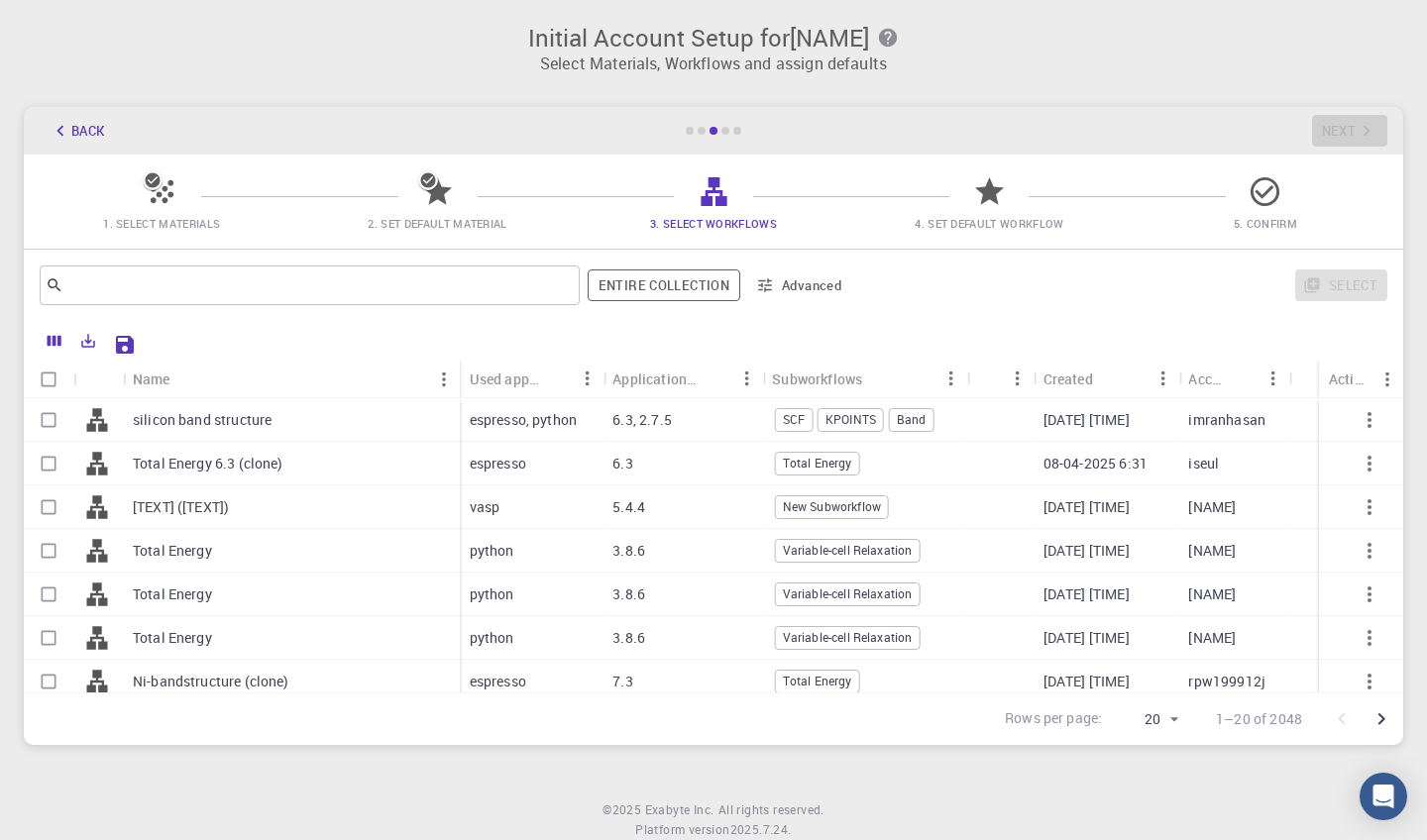 click at bounding box center (49, 420) 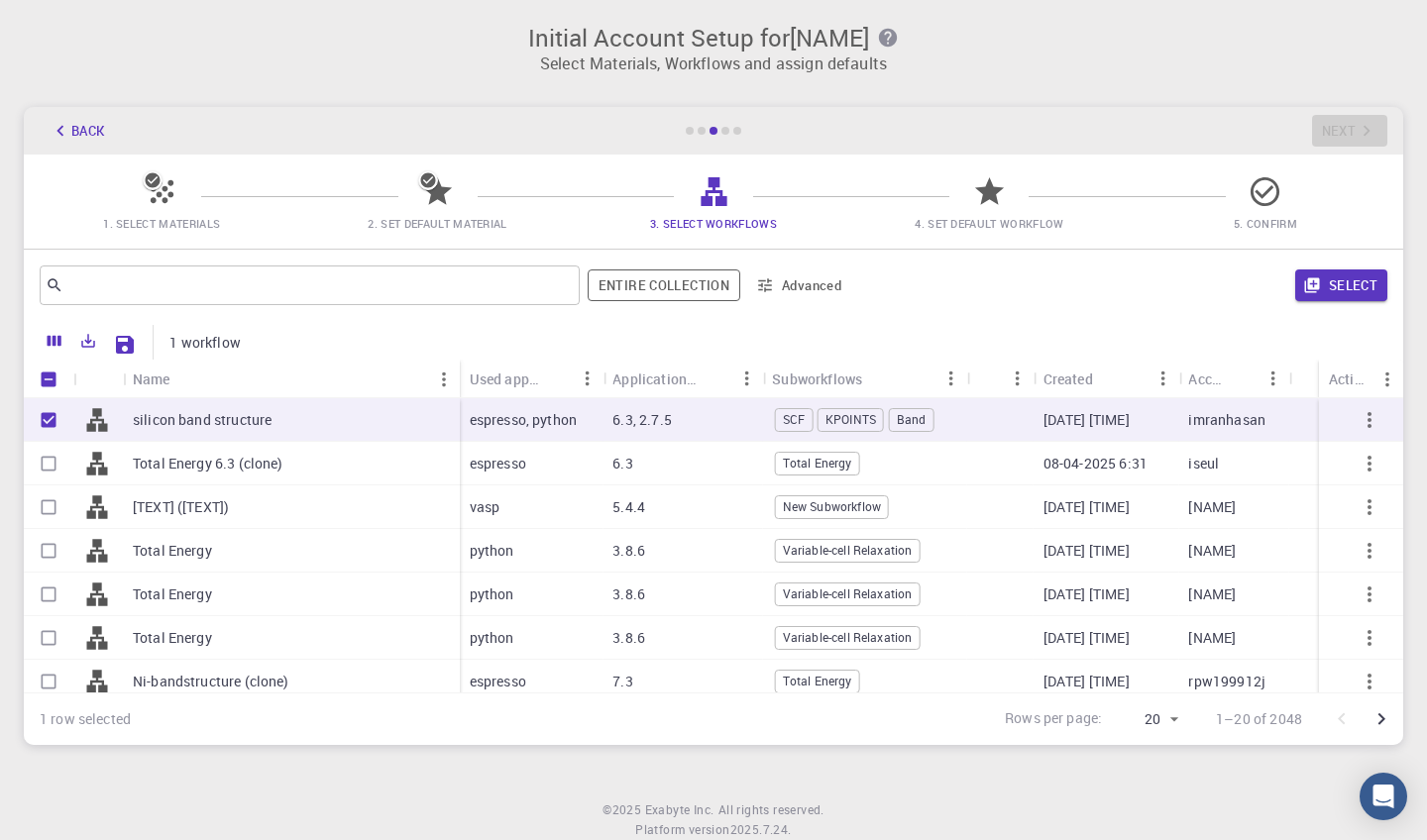 checkbox on "true" 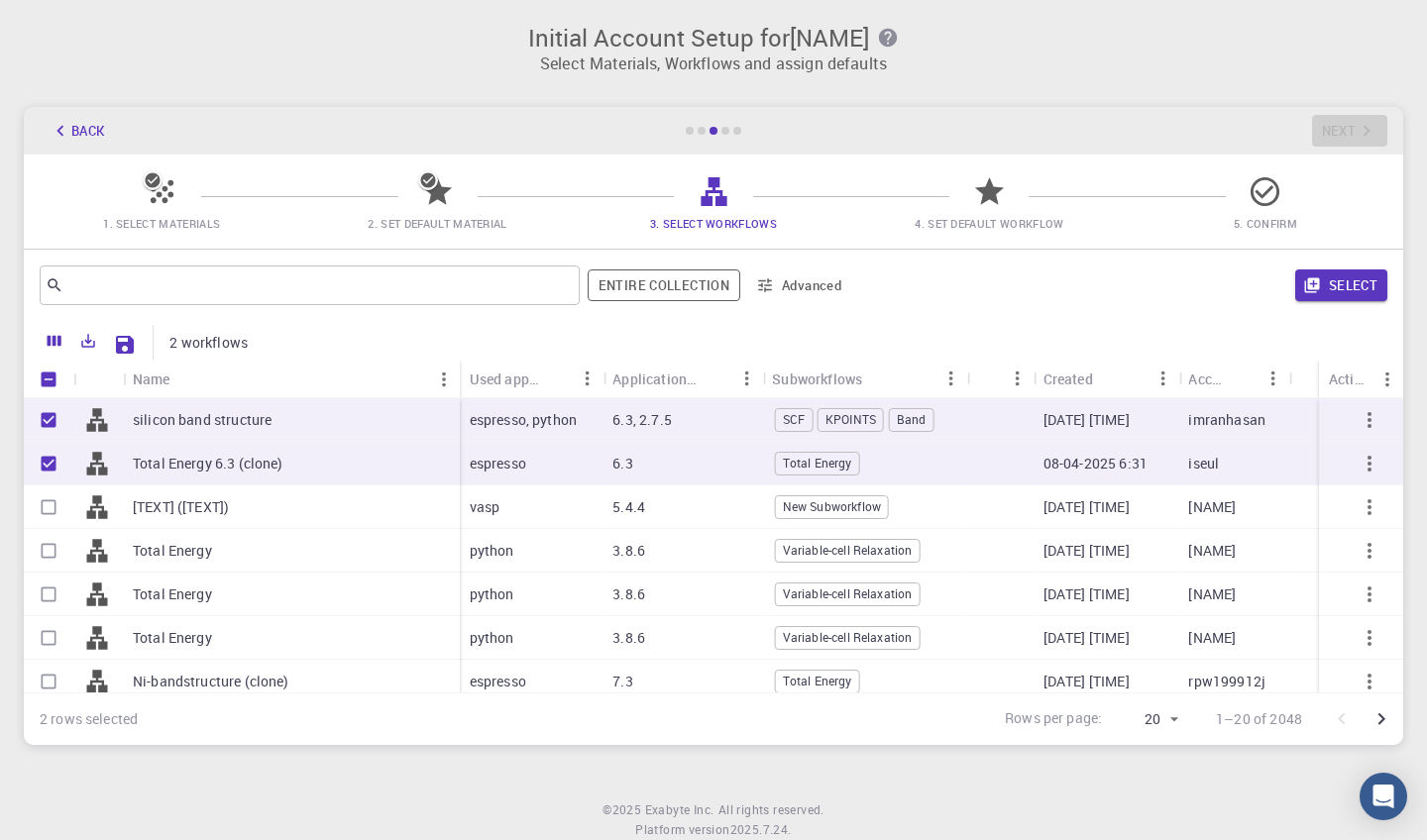 click at bounding box center (49, 551) 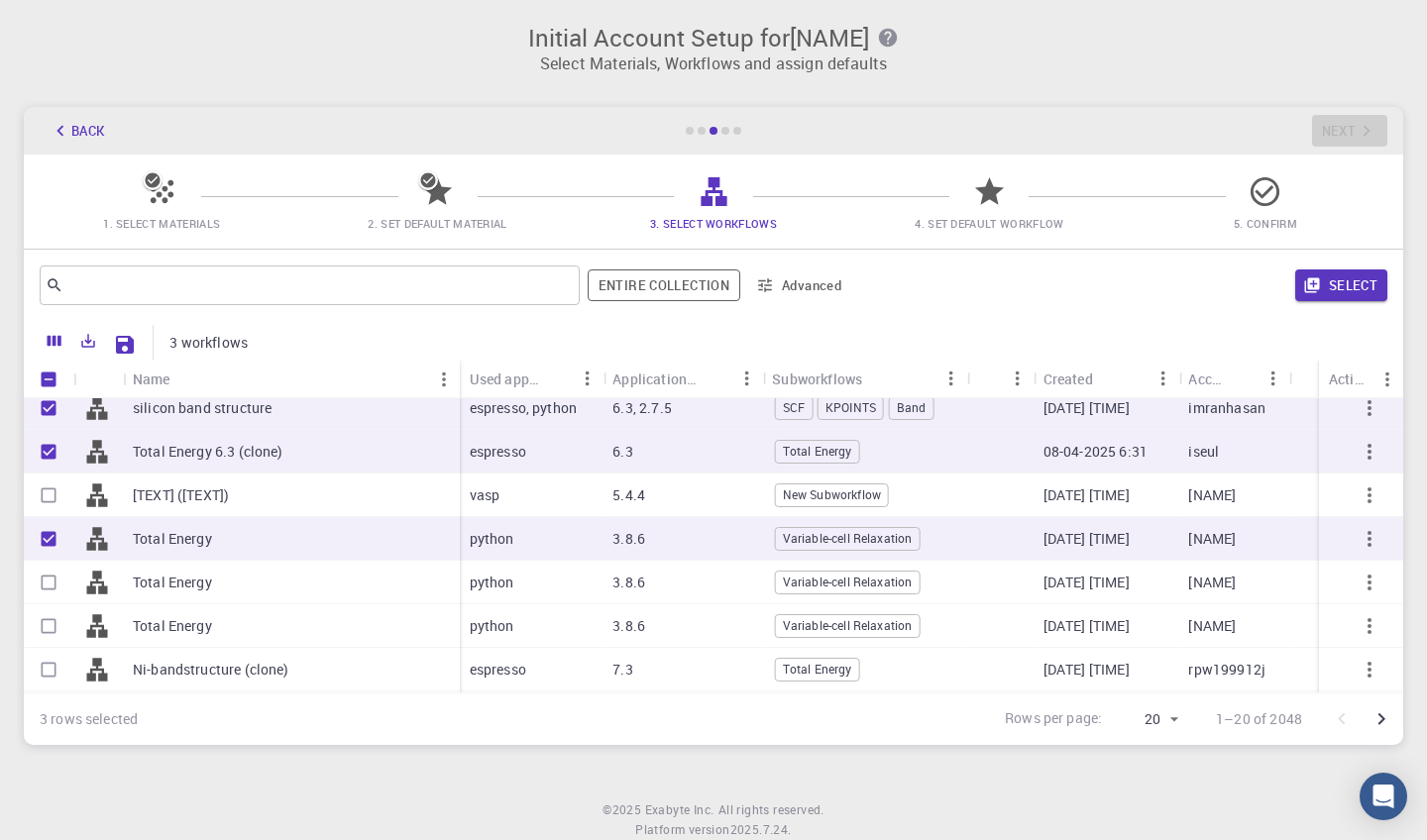 scroll, scrollTop: 11, scrollLeft: 0, axis: vertical 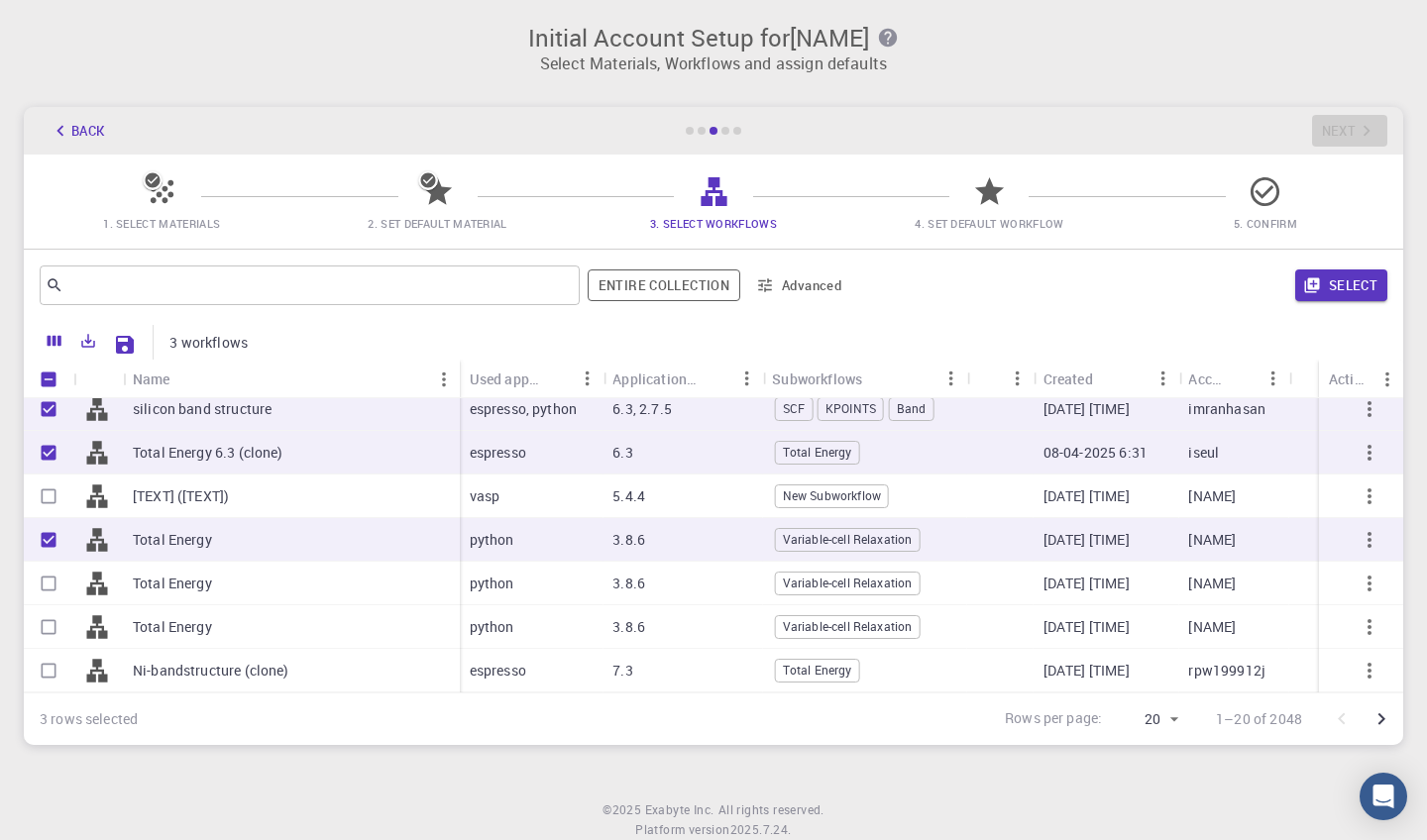 click at bounding box center [49, 496] 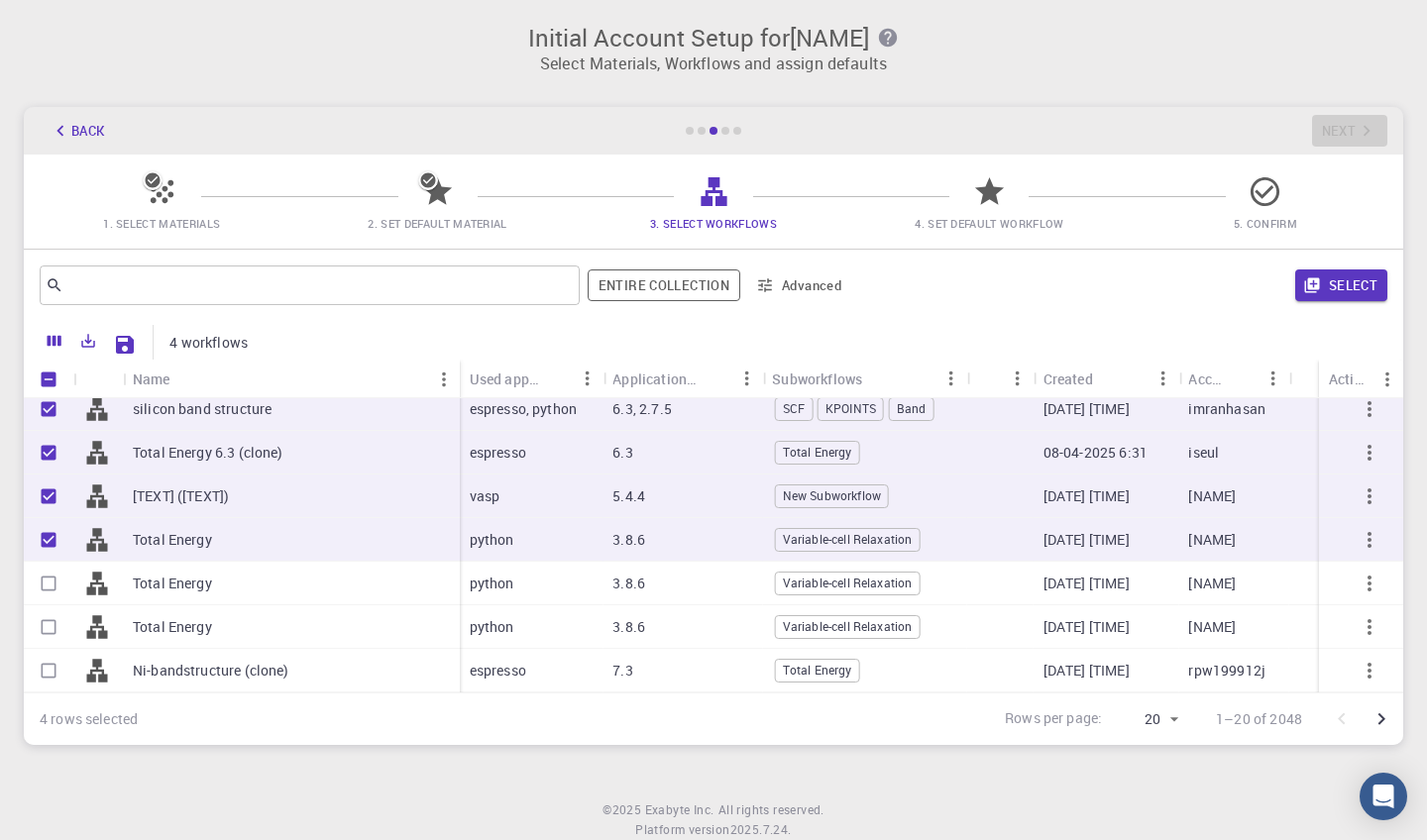 click at bounding box center [49, 540] 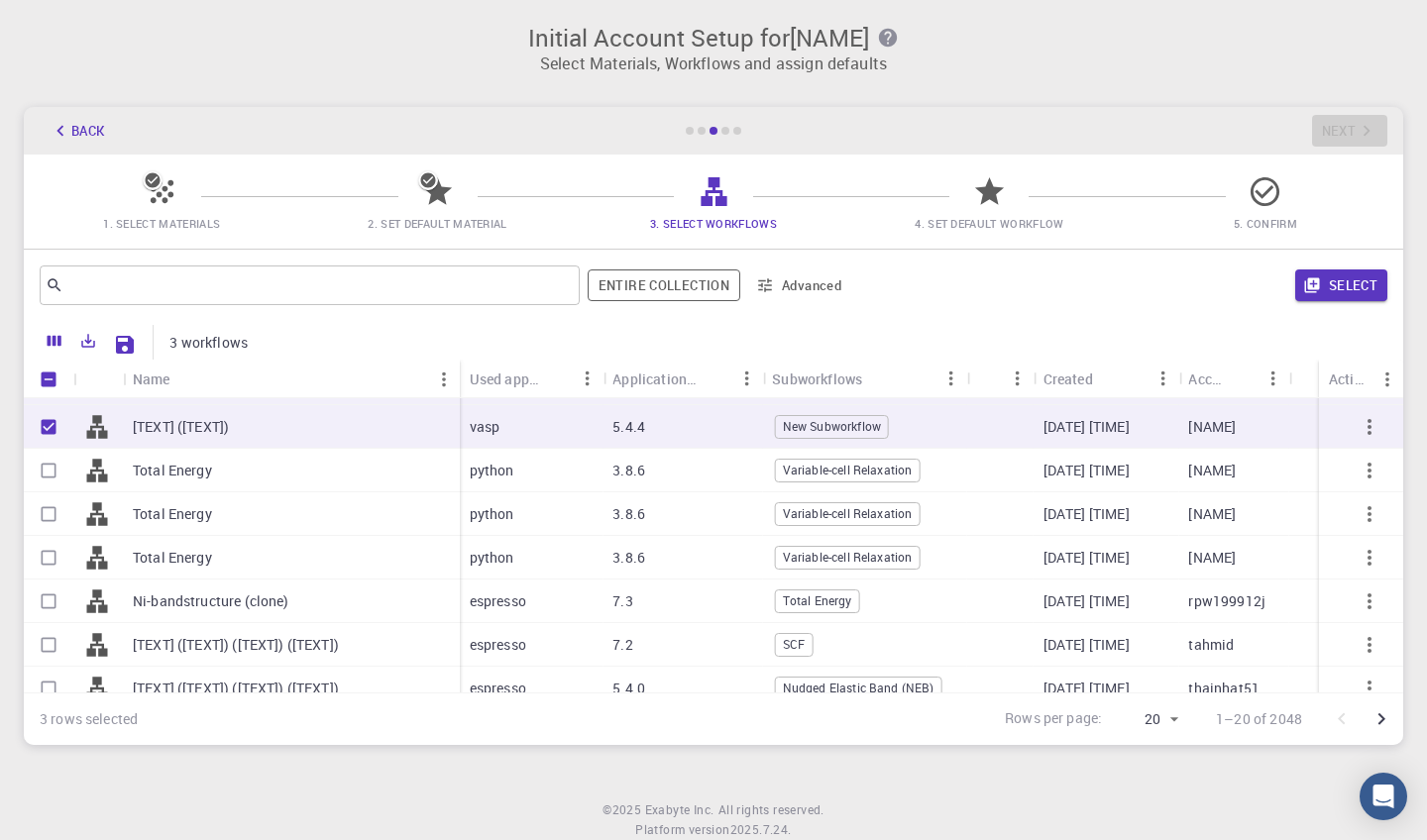 scroll, scrollTop: 82, scrollLeft: 0, axis: vertical 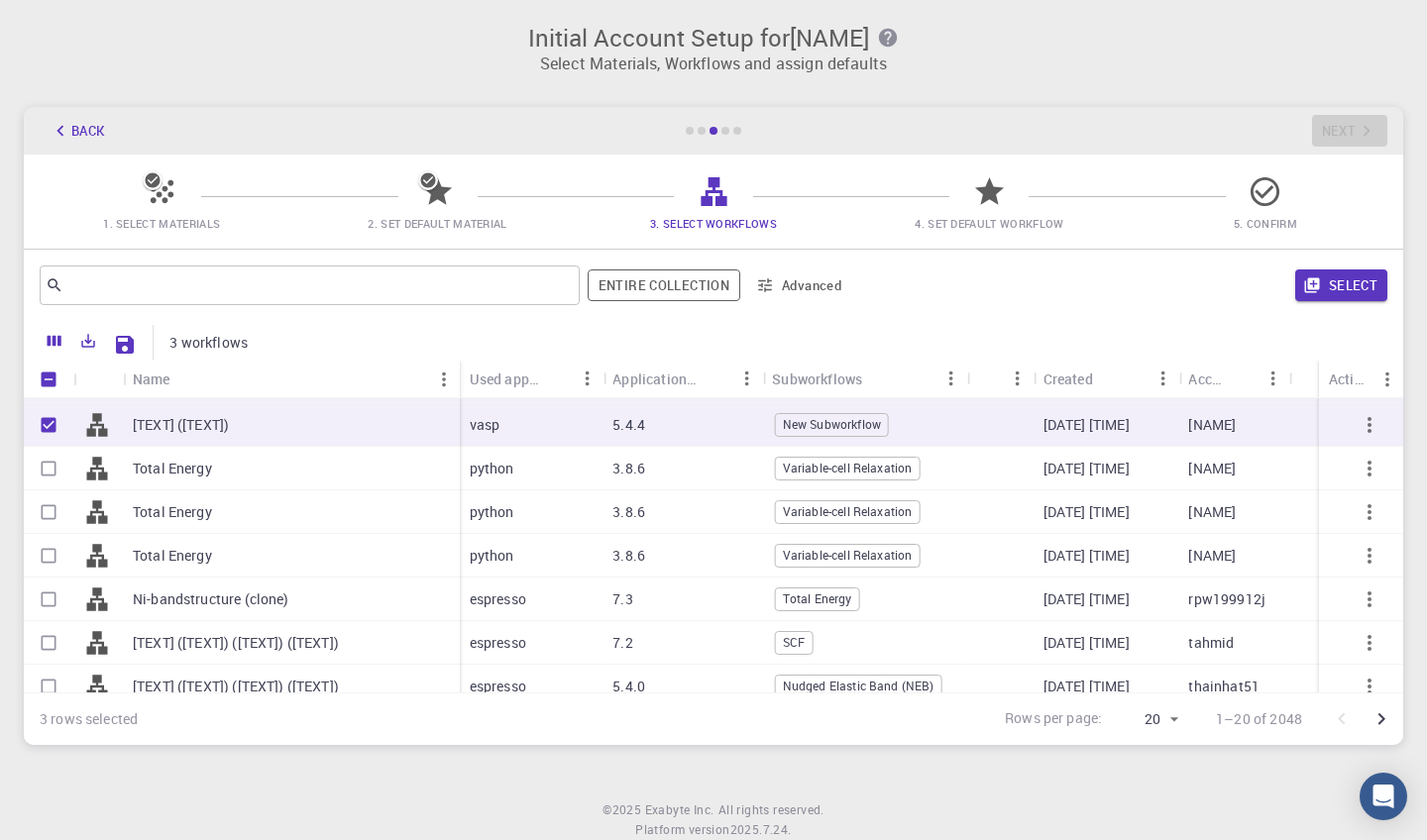 click at bounding box center (49, 469) 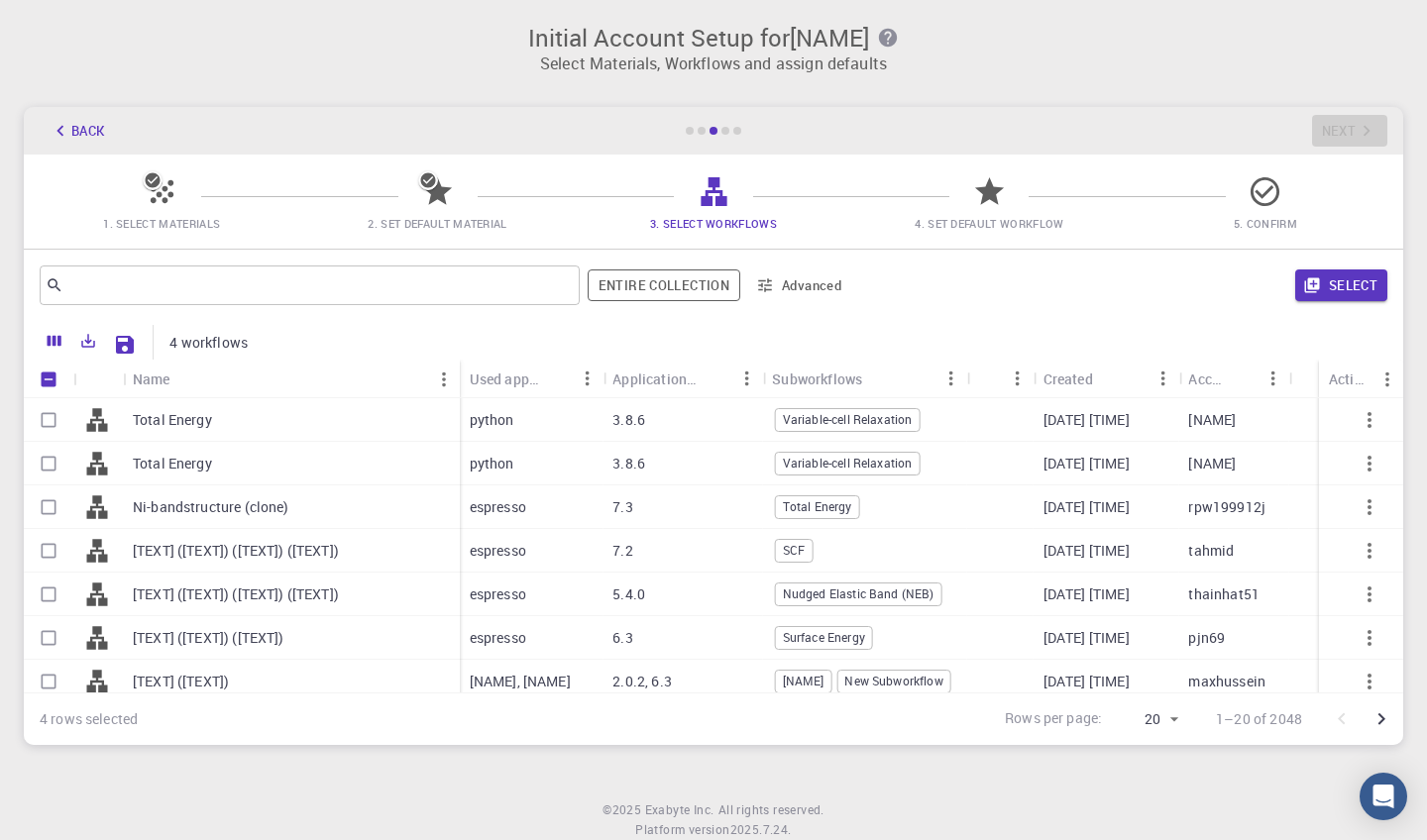 scroll, scrollTop: 175, scrollLeft: 0, axis: vertical 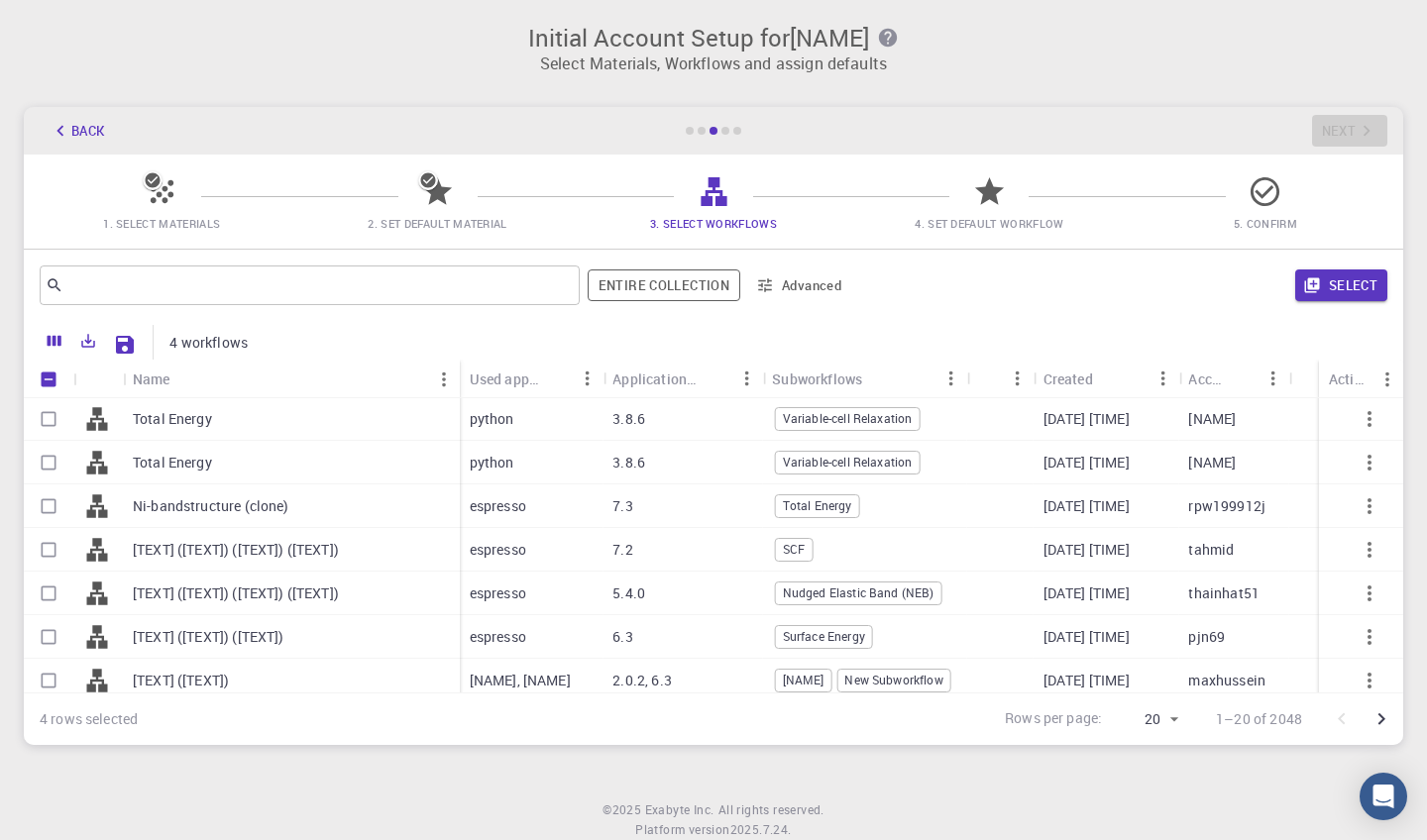 click at bounding box center [49, 550] 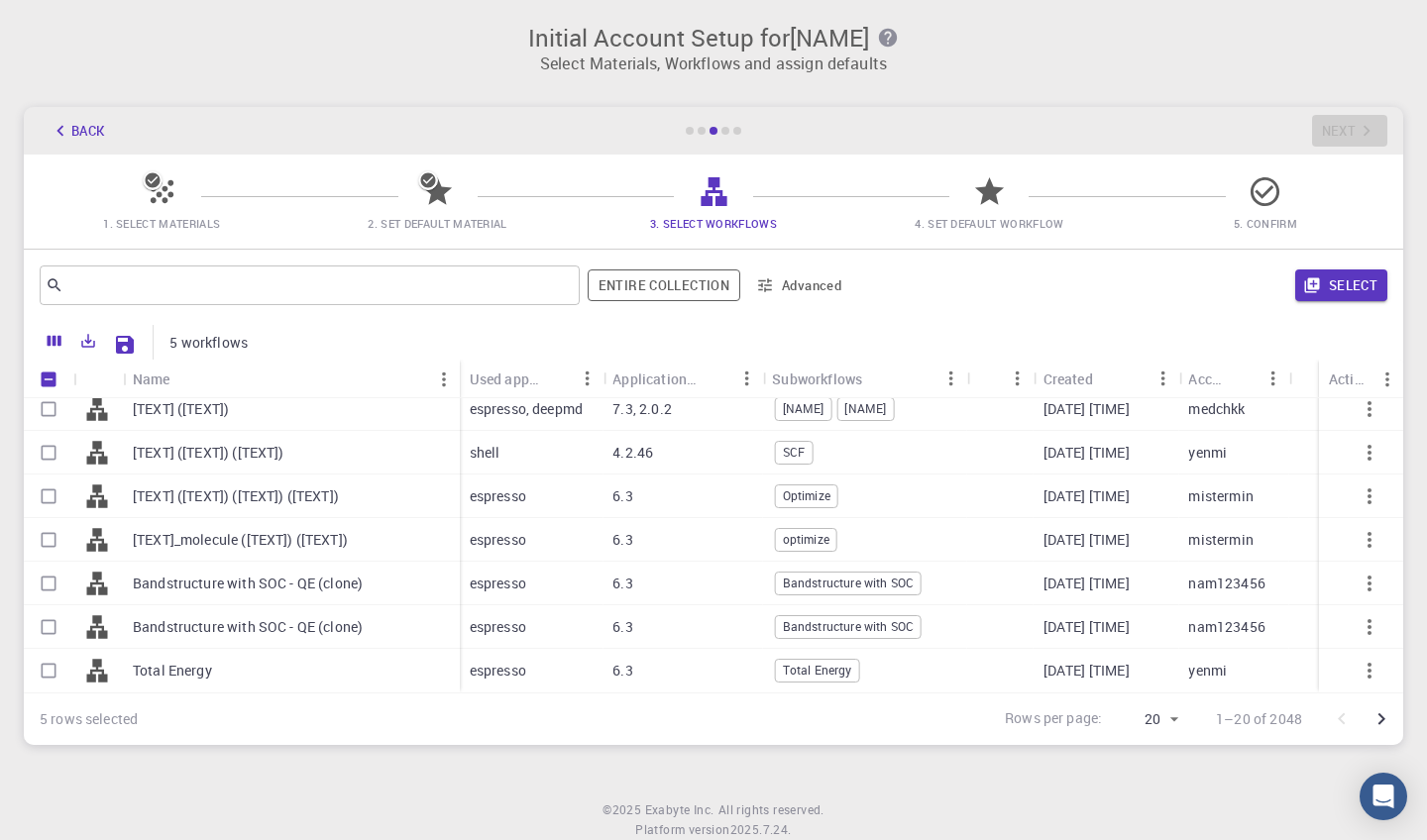 scroll, scrollTop: 578, scrollLeft: 0, axis: vertical 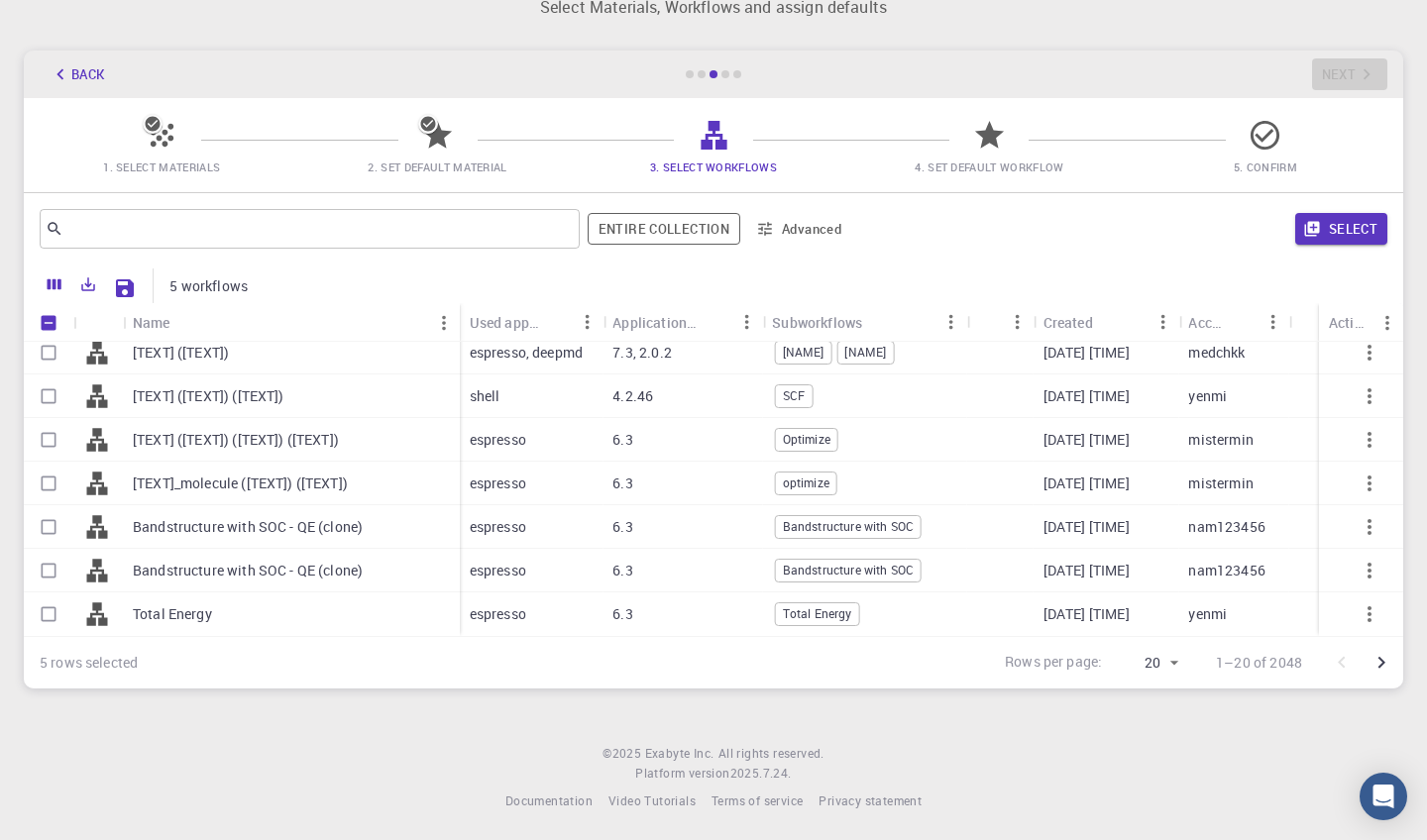 click at bounding box center [49, 527] 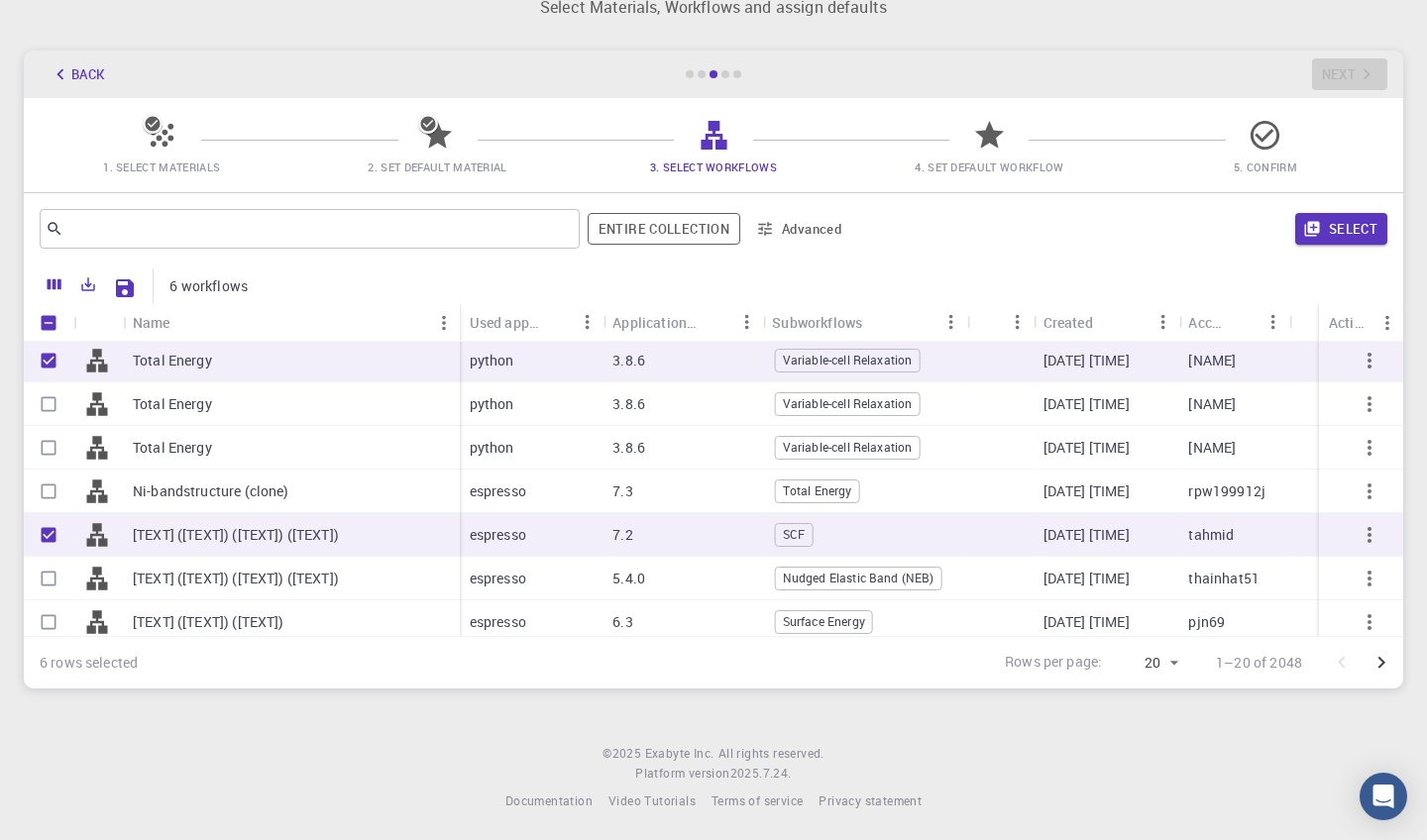 scroll, scrollTop: 22, scrollLeft: 0, axis: vertical 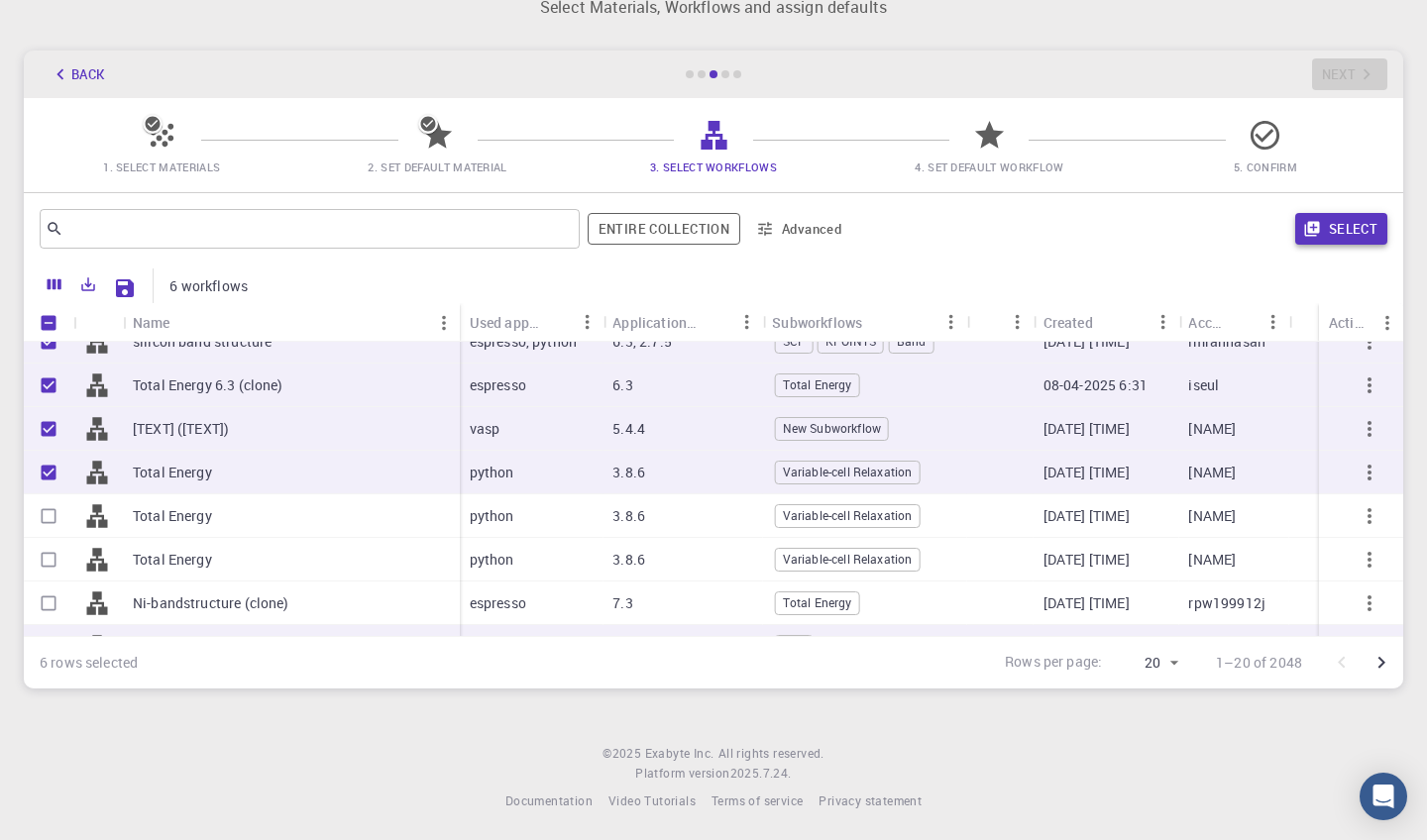 click on "Select" at bounding box center [1341, 229] 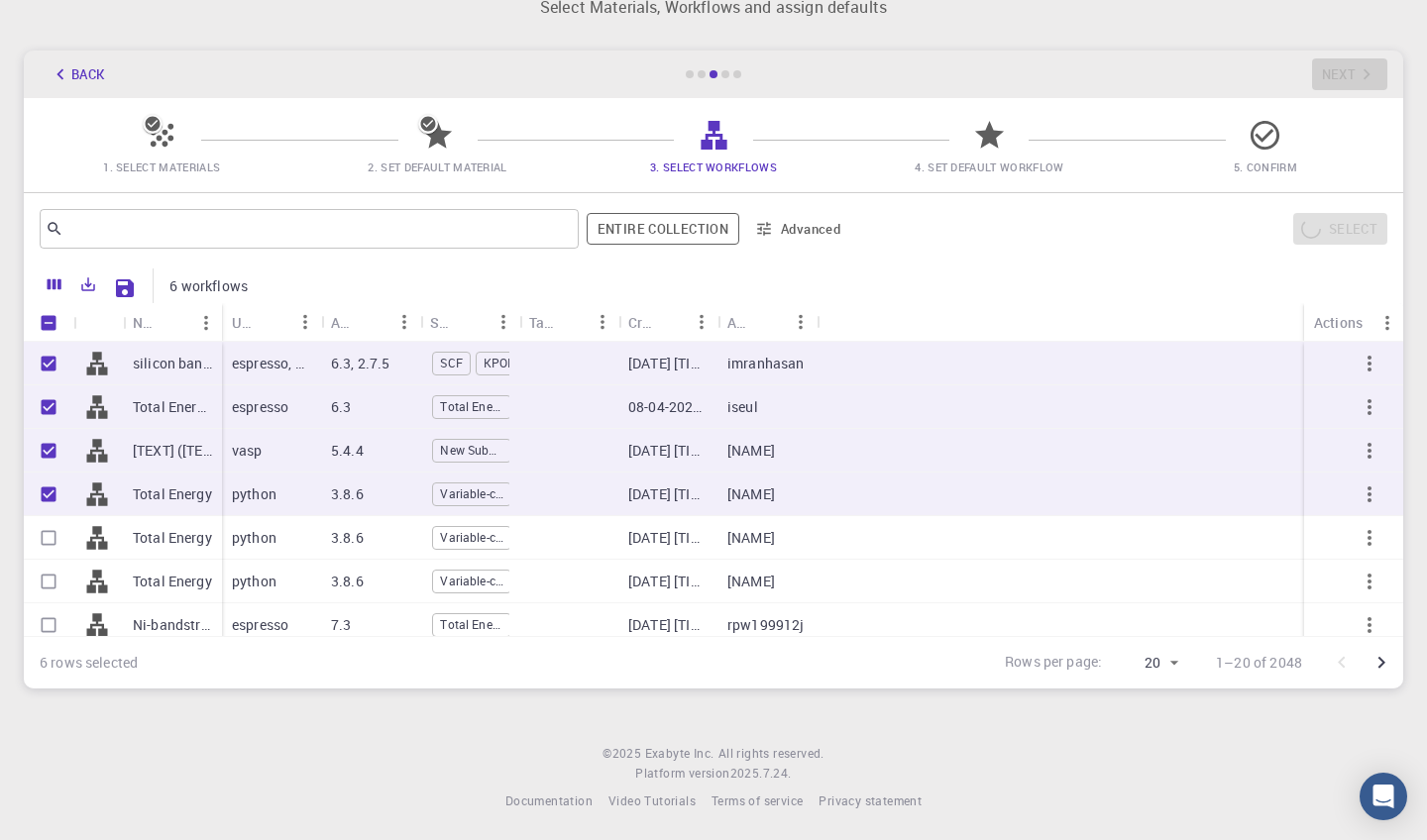 scroll, scrollTop: 0, scrollLeft: 0, axis: both 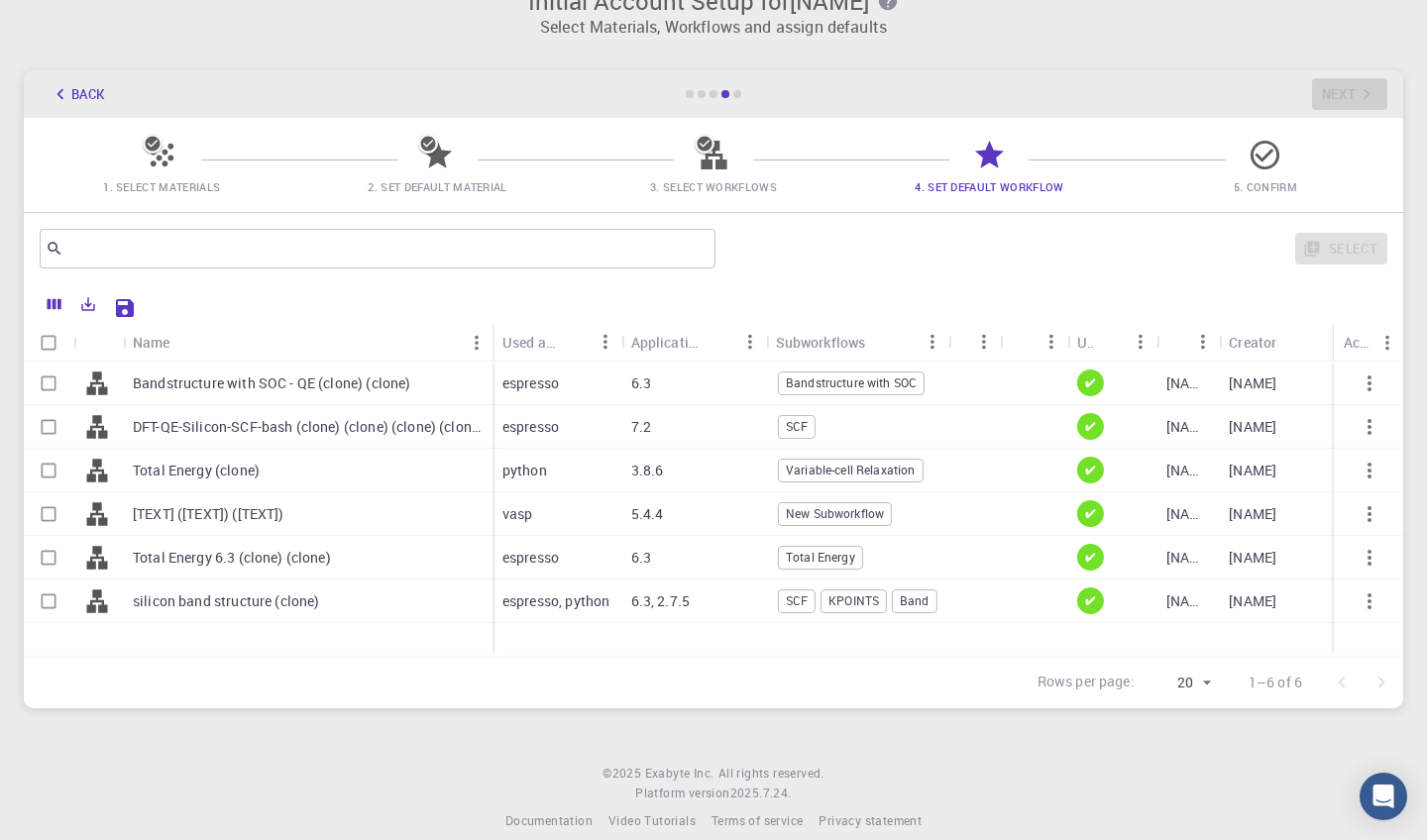 click at bounding box center (49, 383) 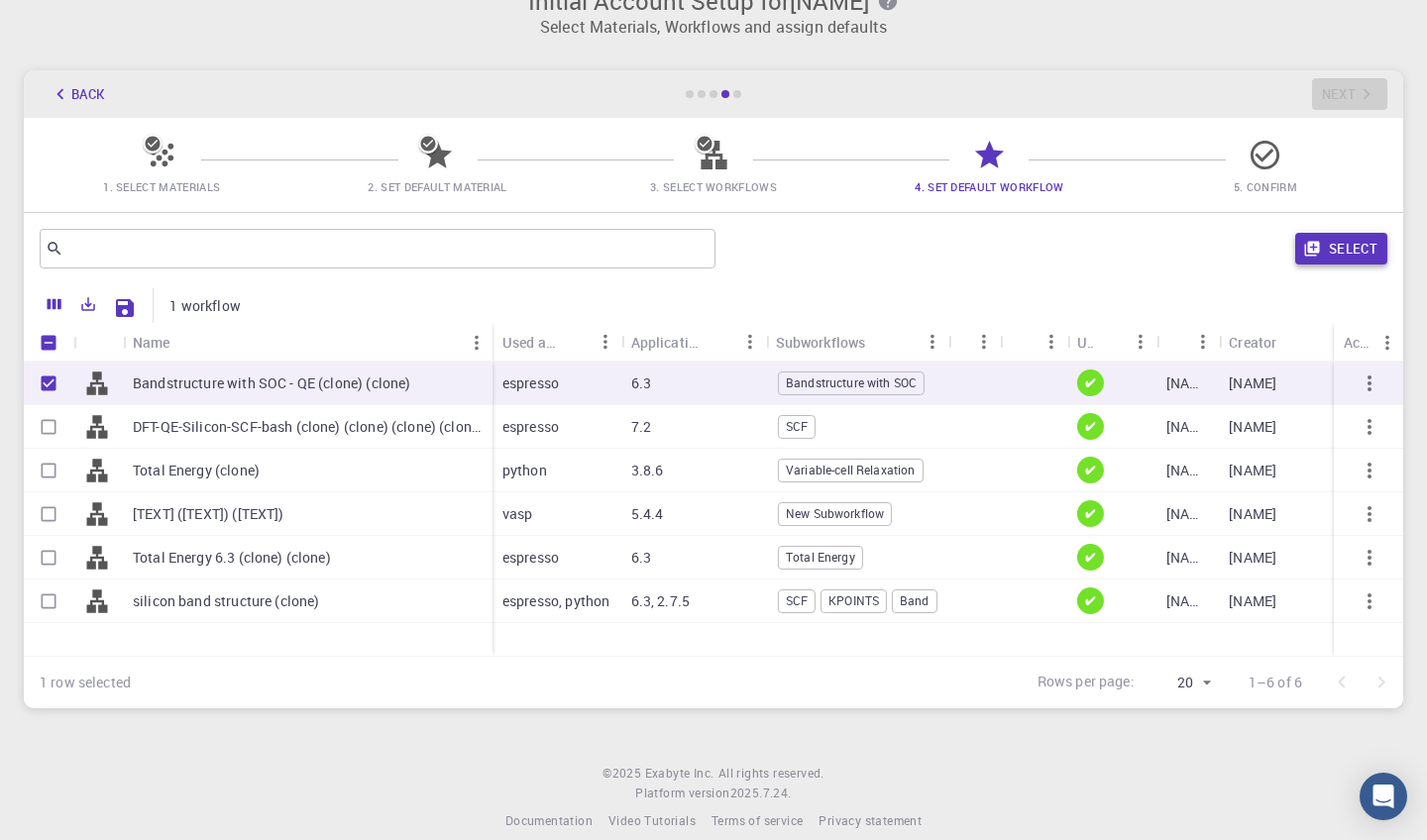 click on "Select" at bounding box center (1341, 249) 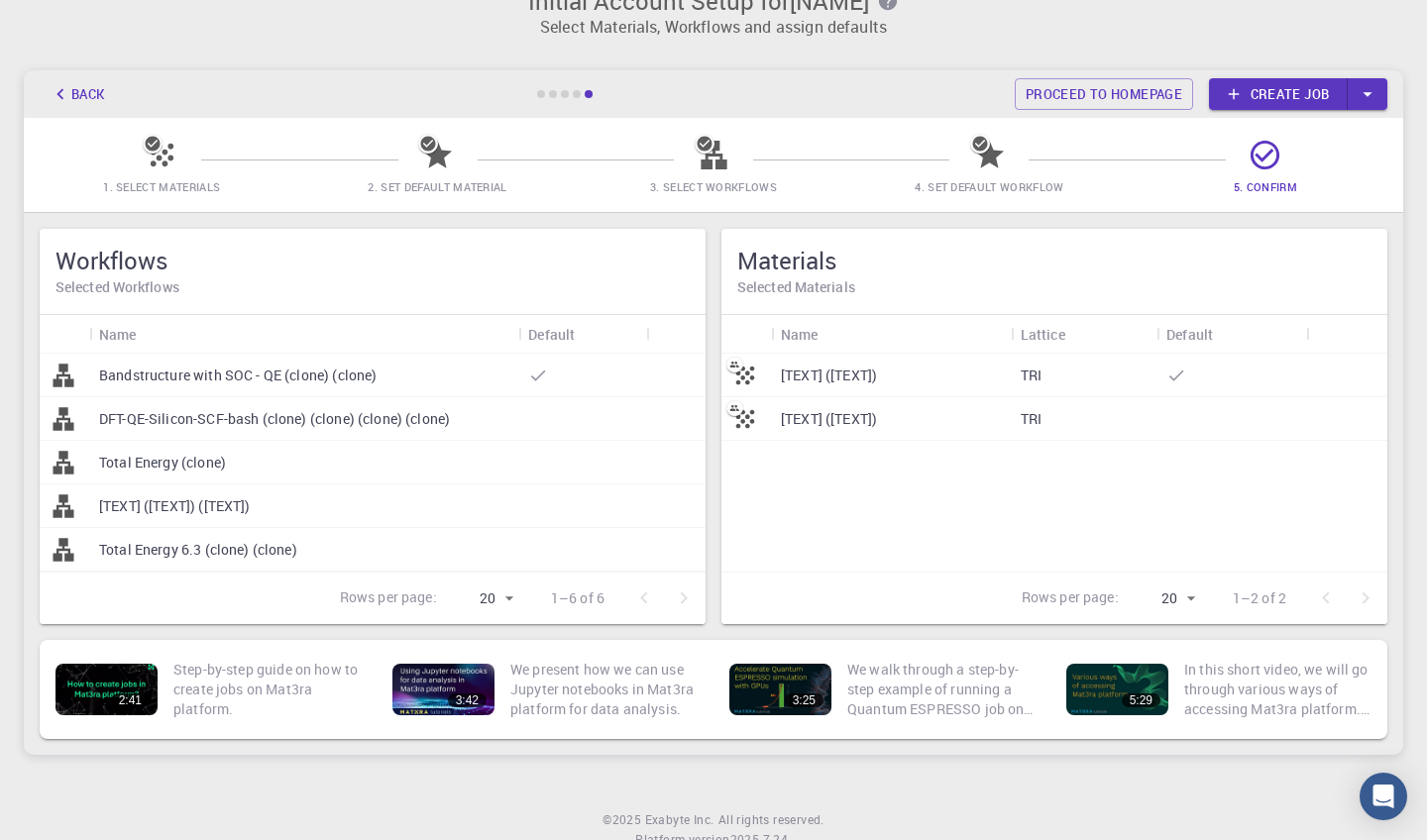 click on "Bandstructure with SOC - QE (clone) (clone)" at bounding box center [303, 375] 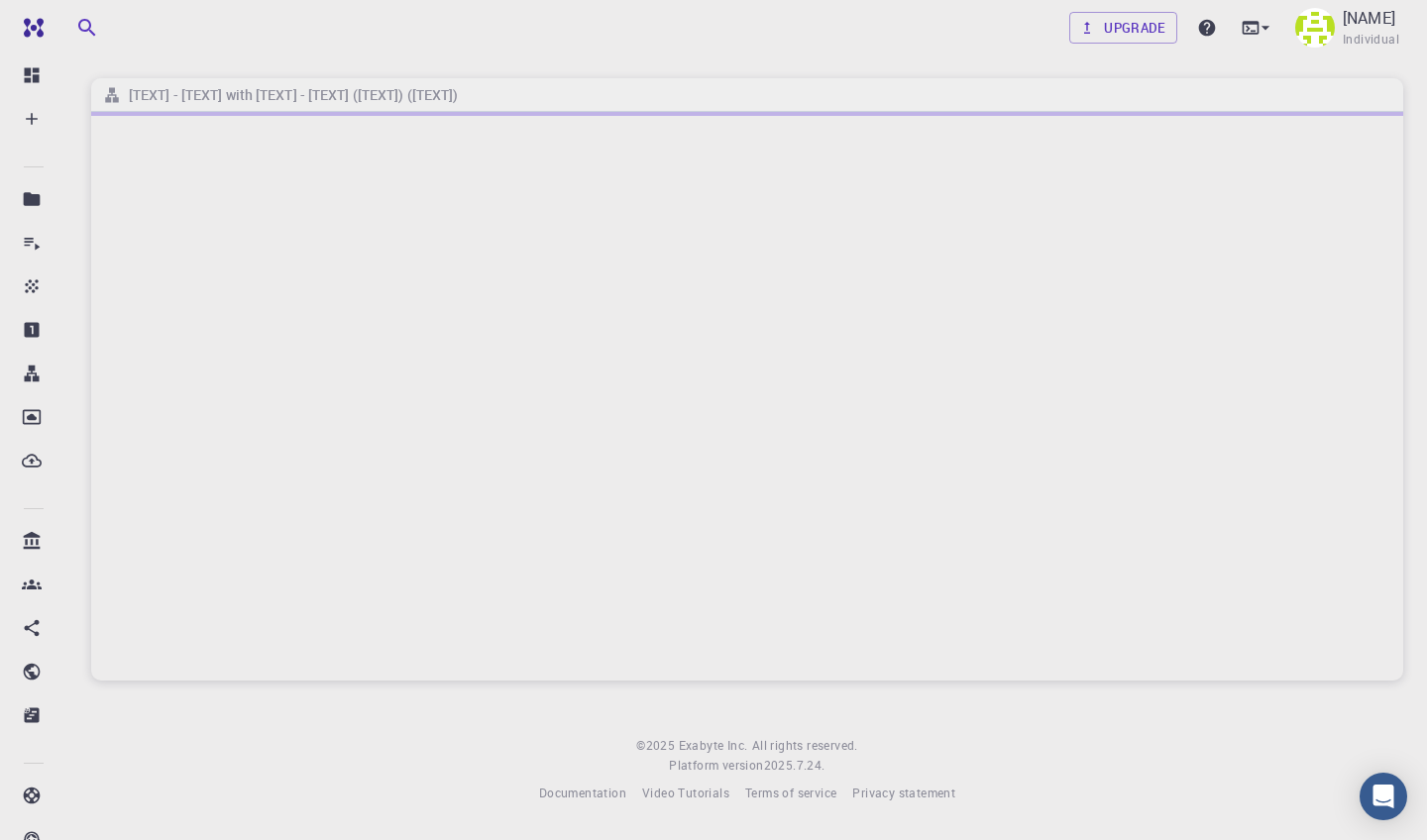 scroll, scrollTop: 0, scrollLeft: 0, axis: both 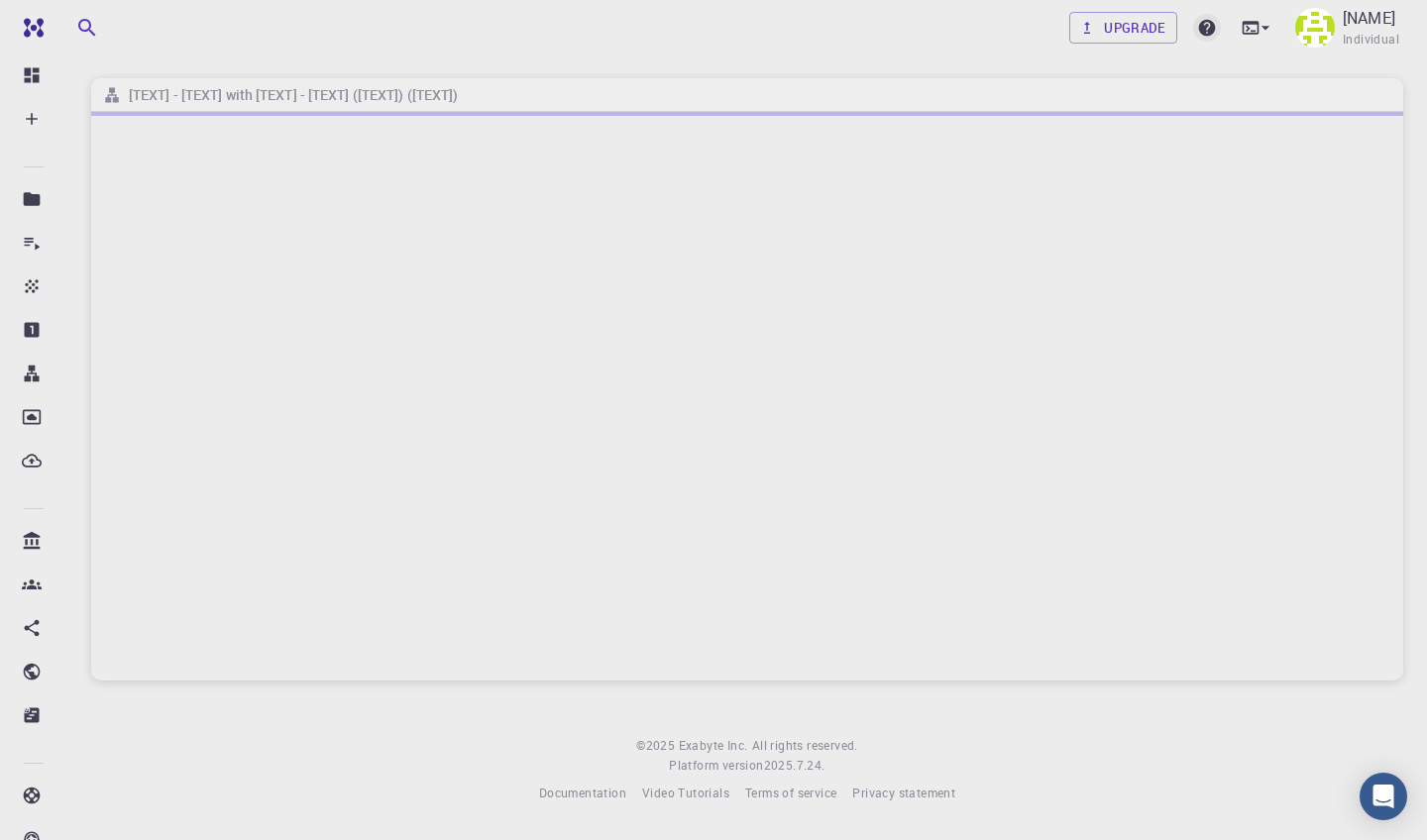 click 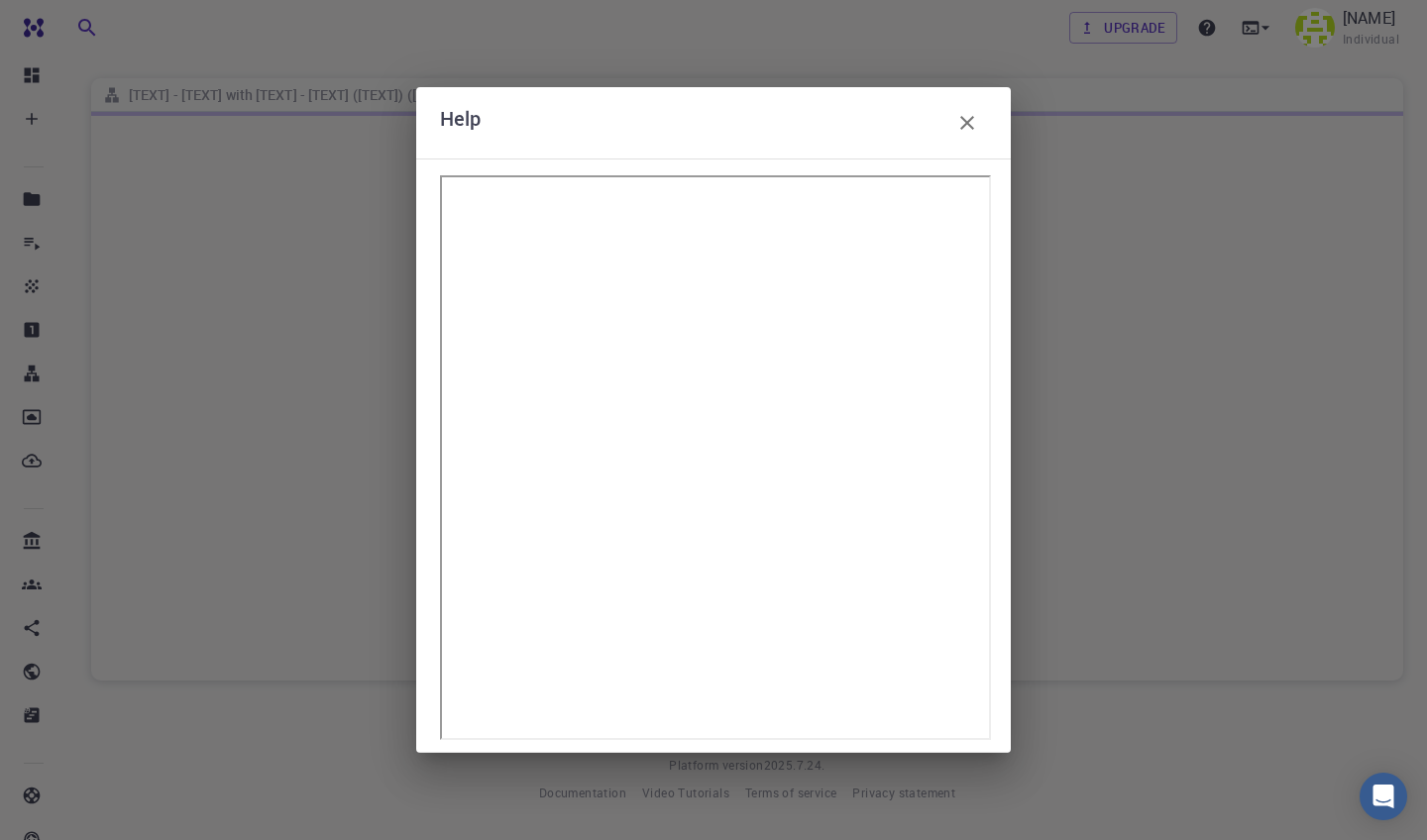 click 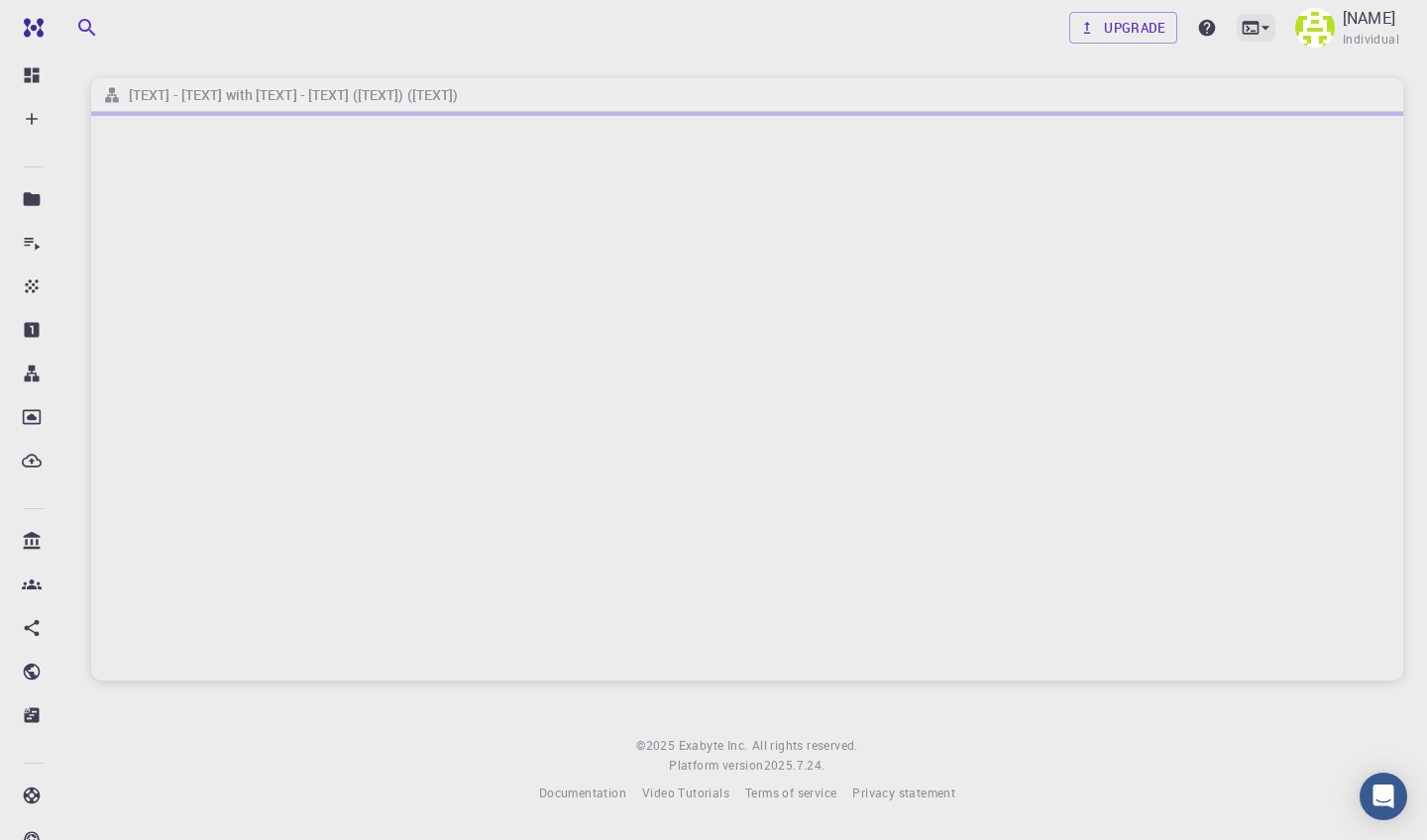 click 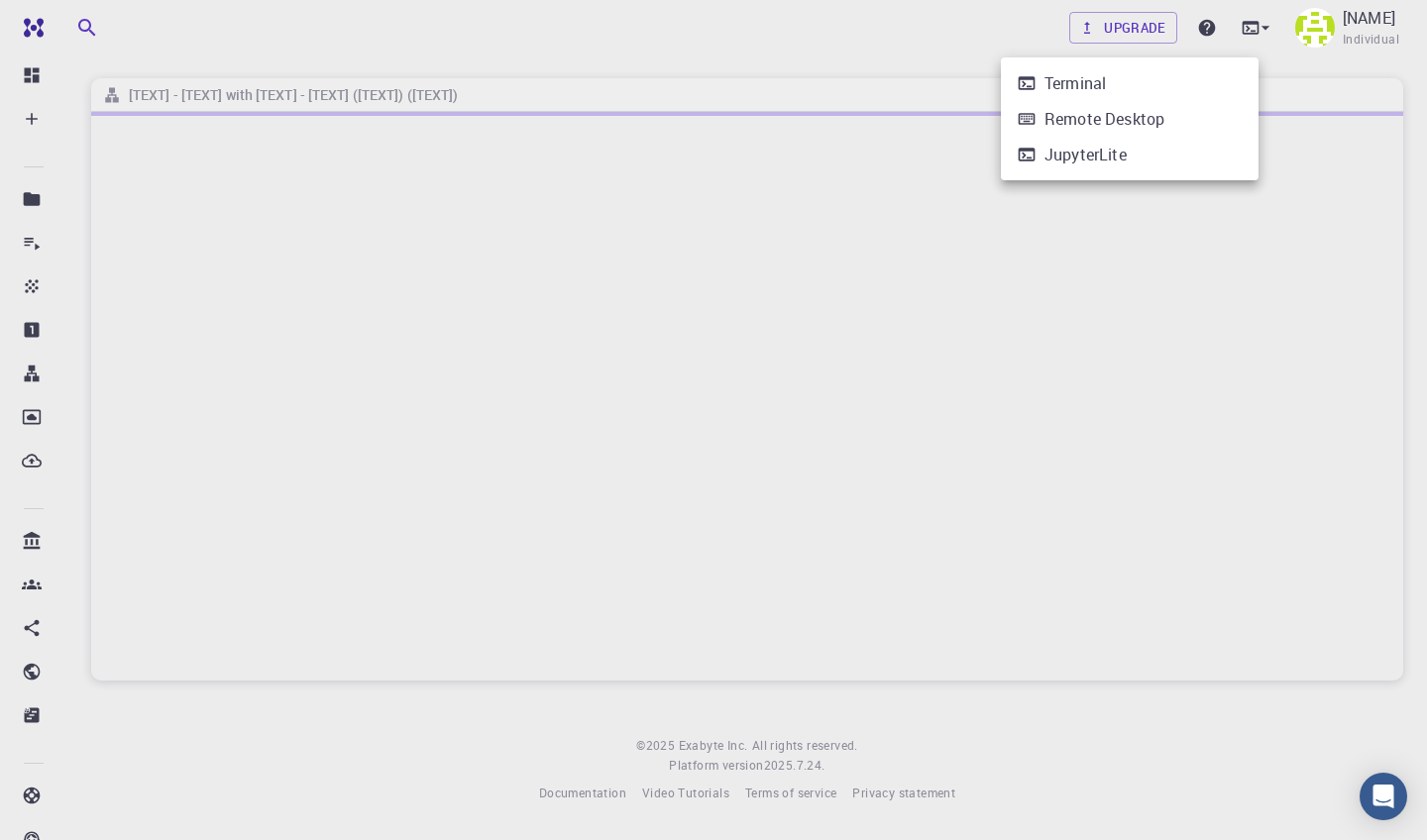 click at bounding box center (714, 420) 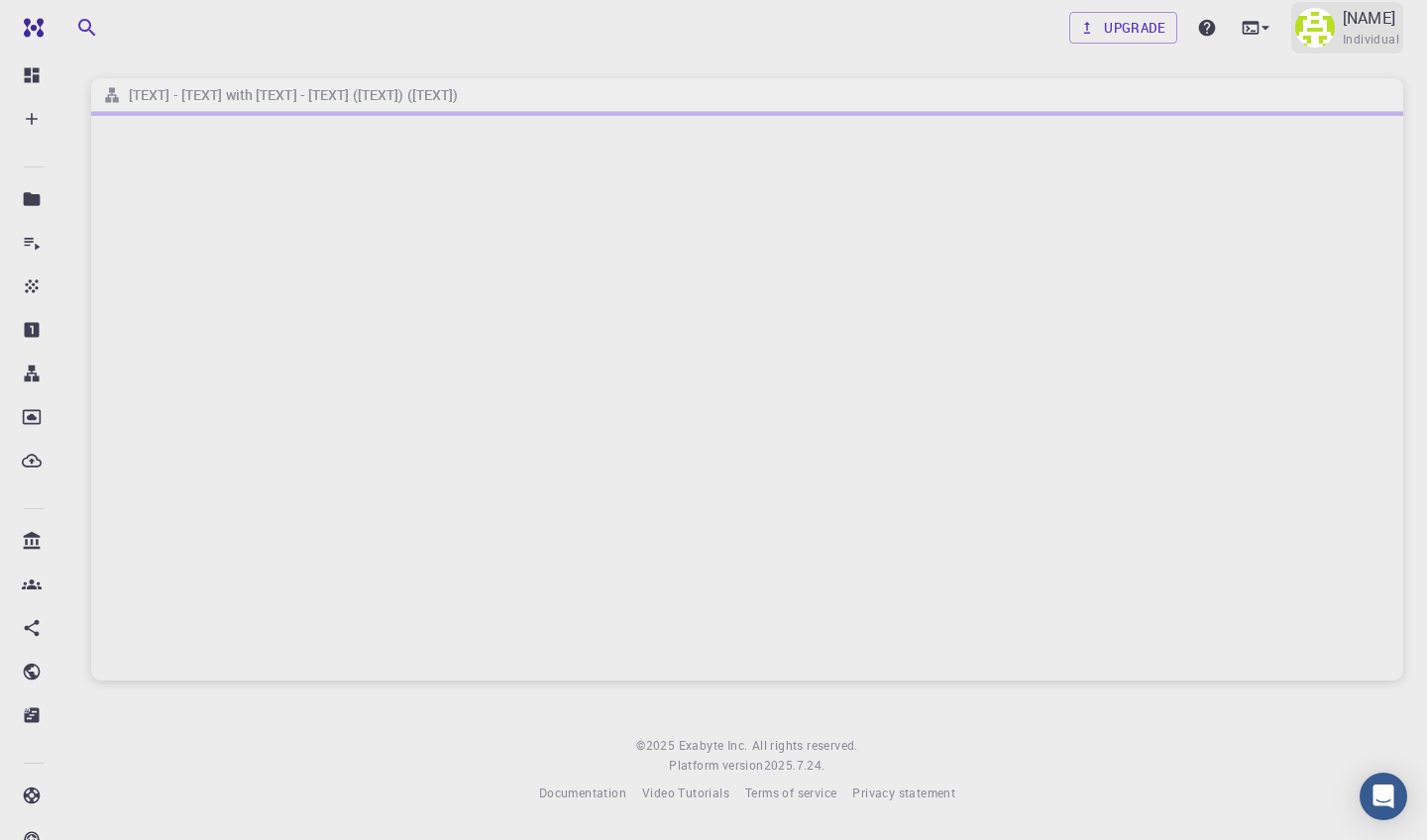 click on "[NAME]" at bounding box center [1369, 18] 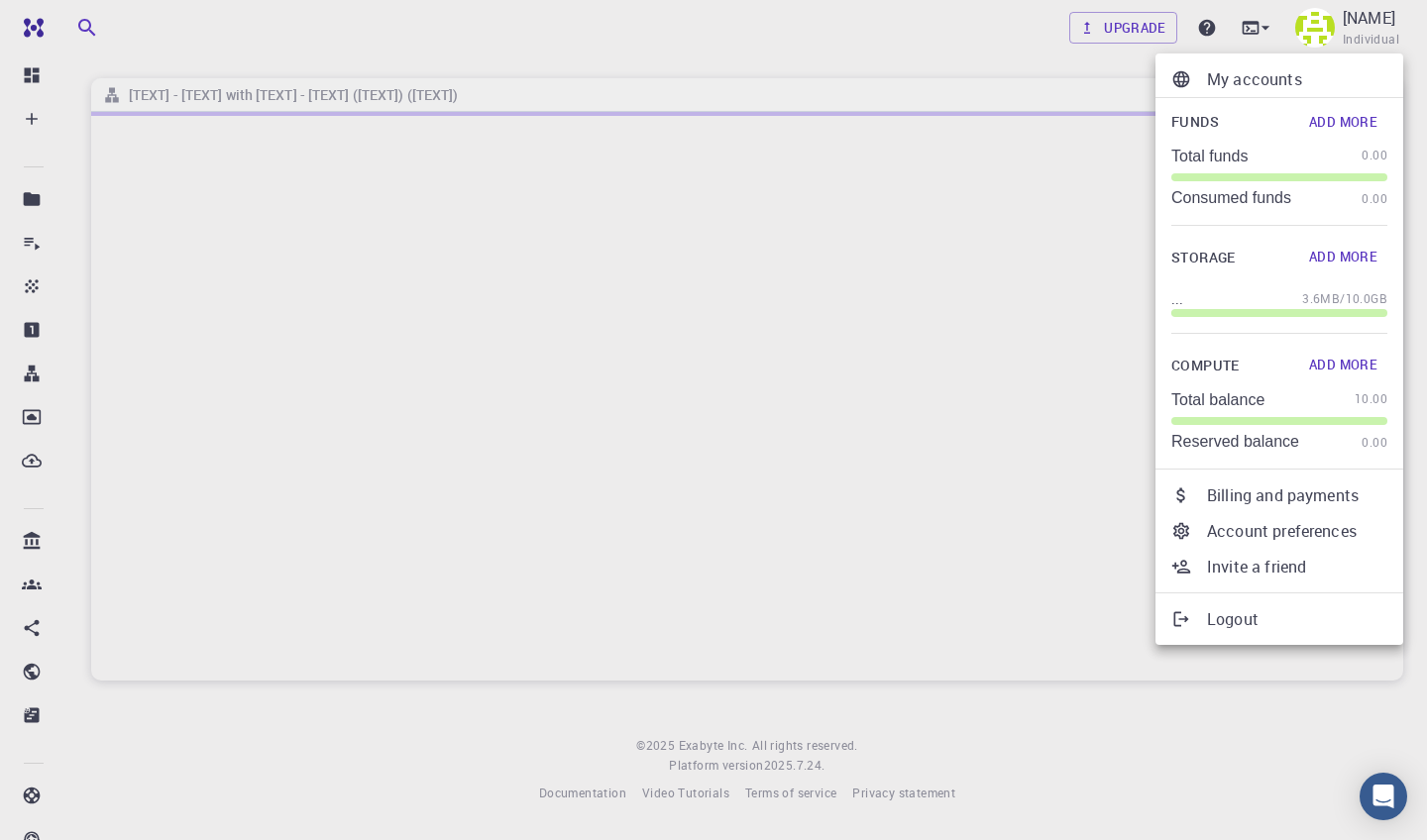 scroll, scrollTop: 0, scrollLeft: 0, axis: both 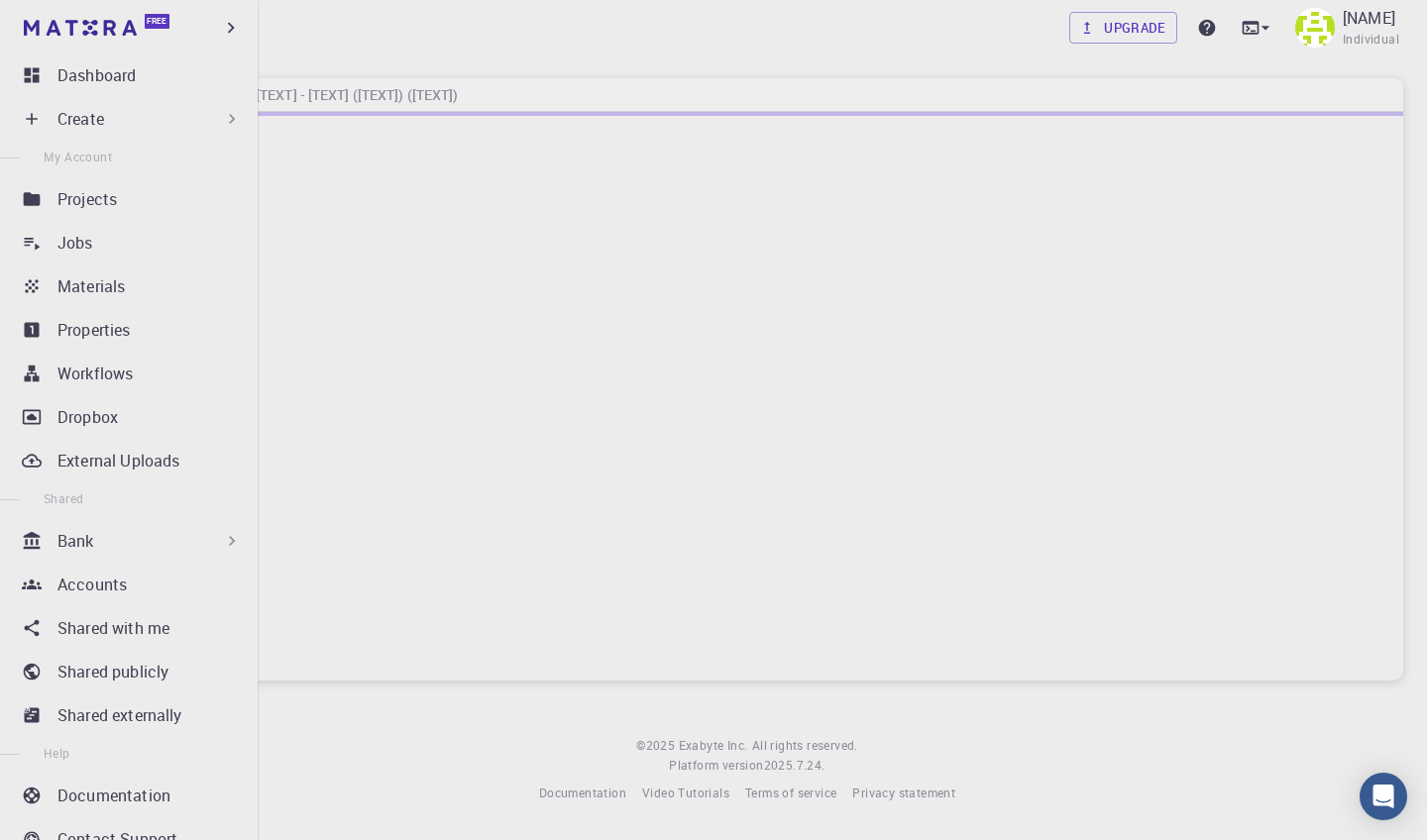 click on "Create" at bounding box center (150, 119) 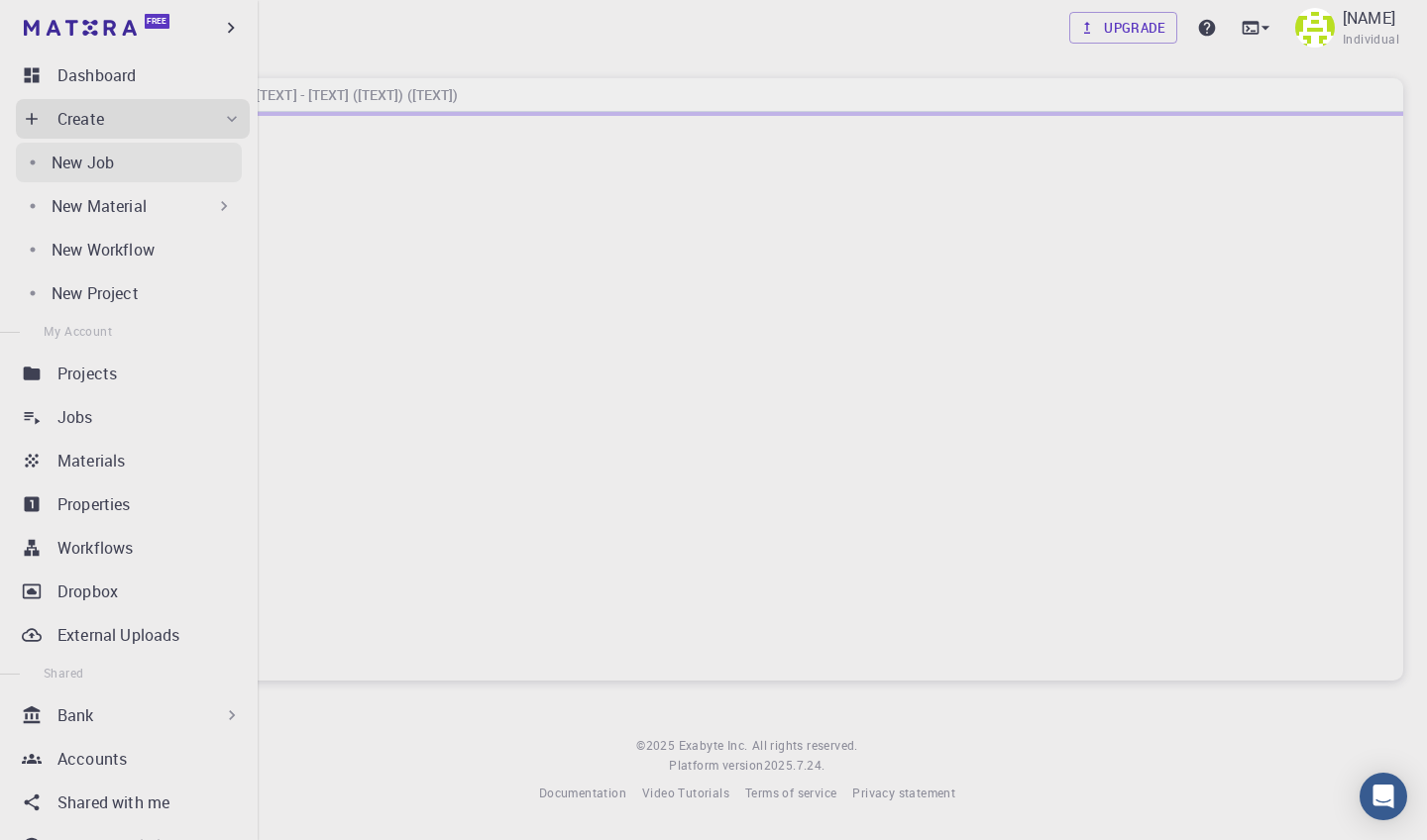 click on "New Job" at bounding box center (147, 162) 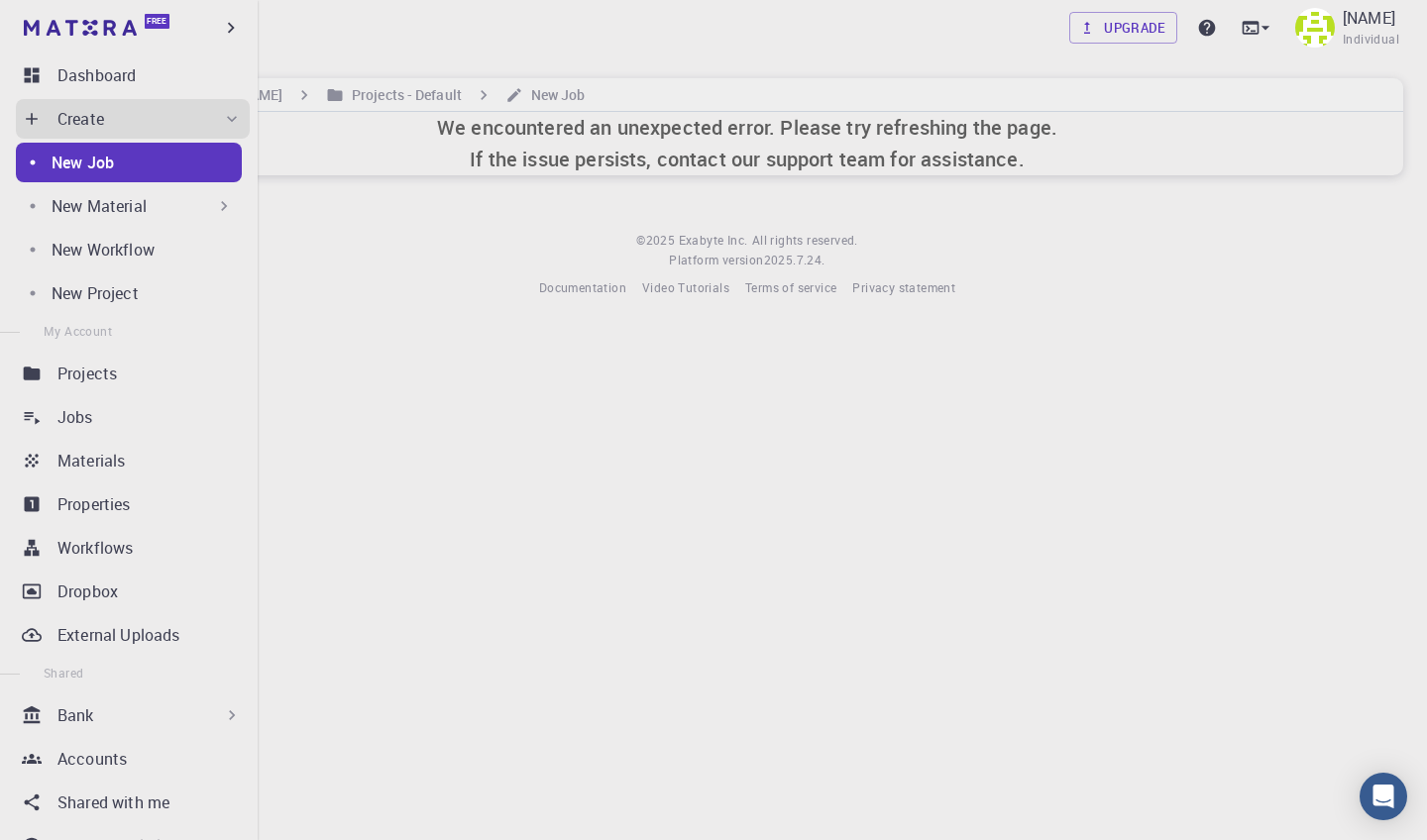 click on "New Material" at bounding box center (99, 206) 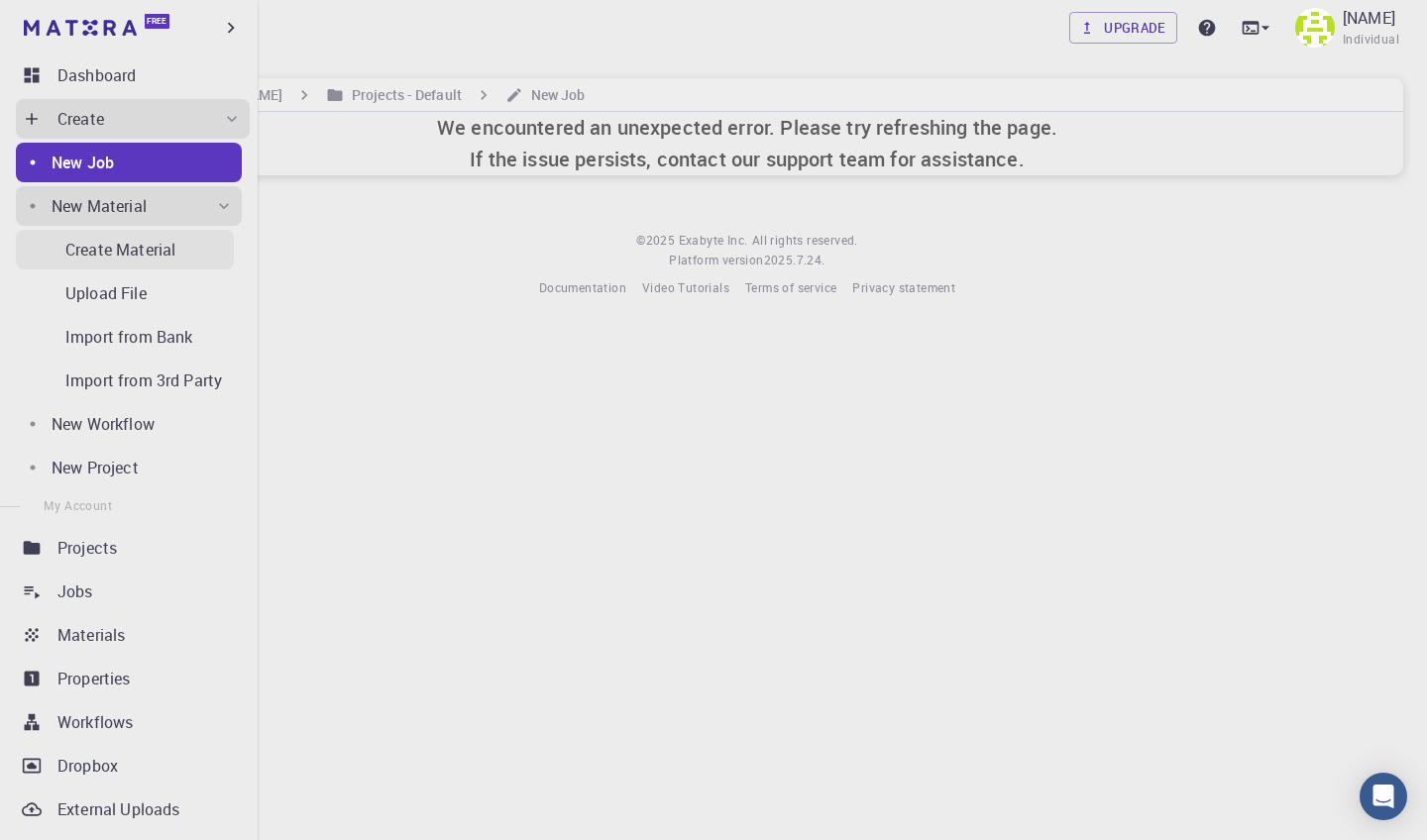 click on "Create Material" at bounding box center [120, 250] 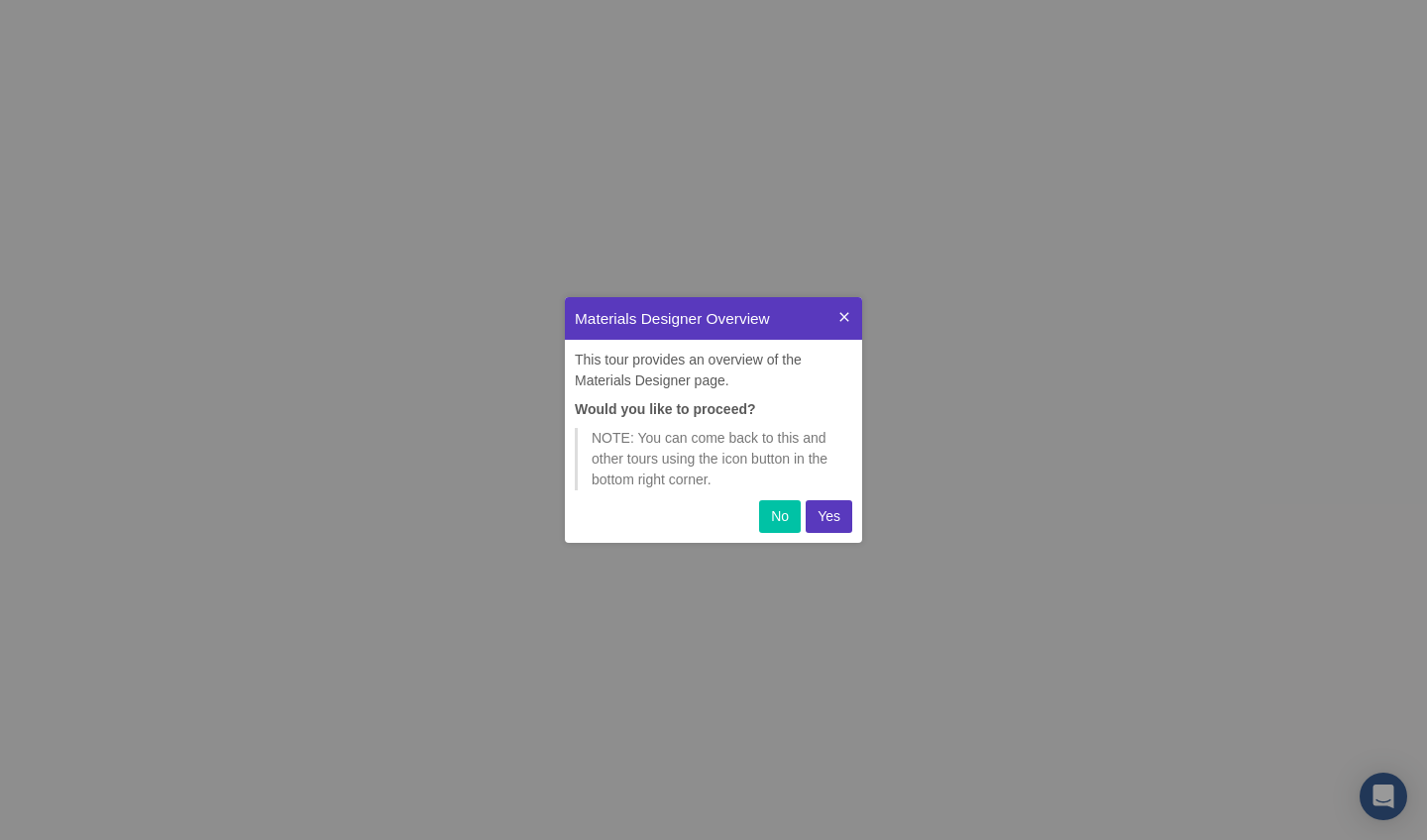 scroll, scrollTop: 0, scrollLeft: 0, axis: both 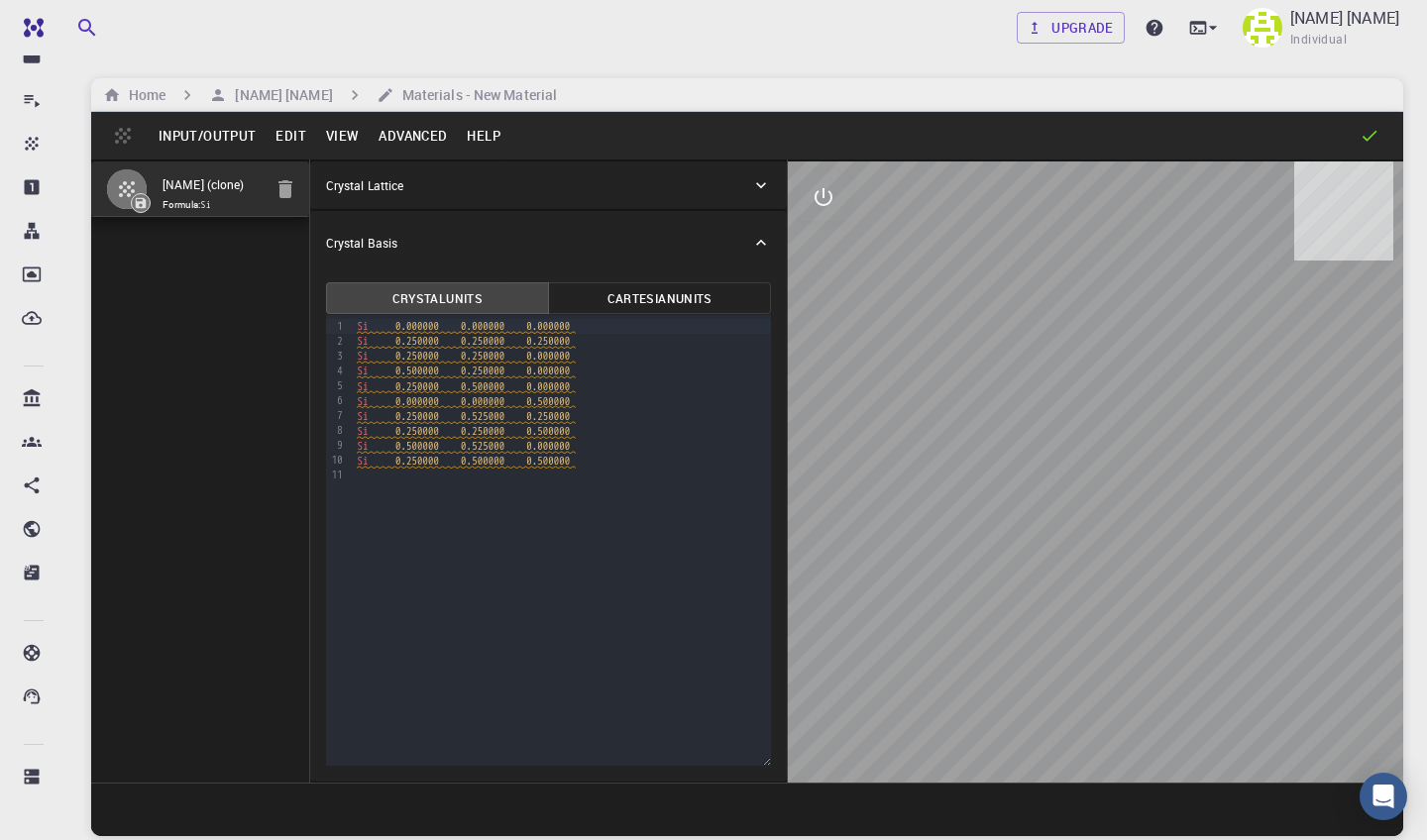 drag, startPoint x: 1085, startPoint y: 510, endPoint x: 990, endPoint y: 438, distance: 119.20151 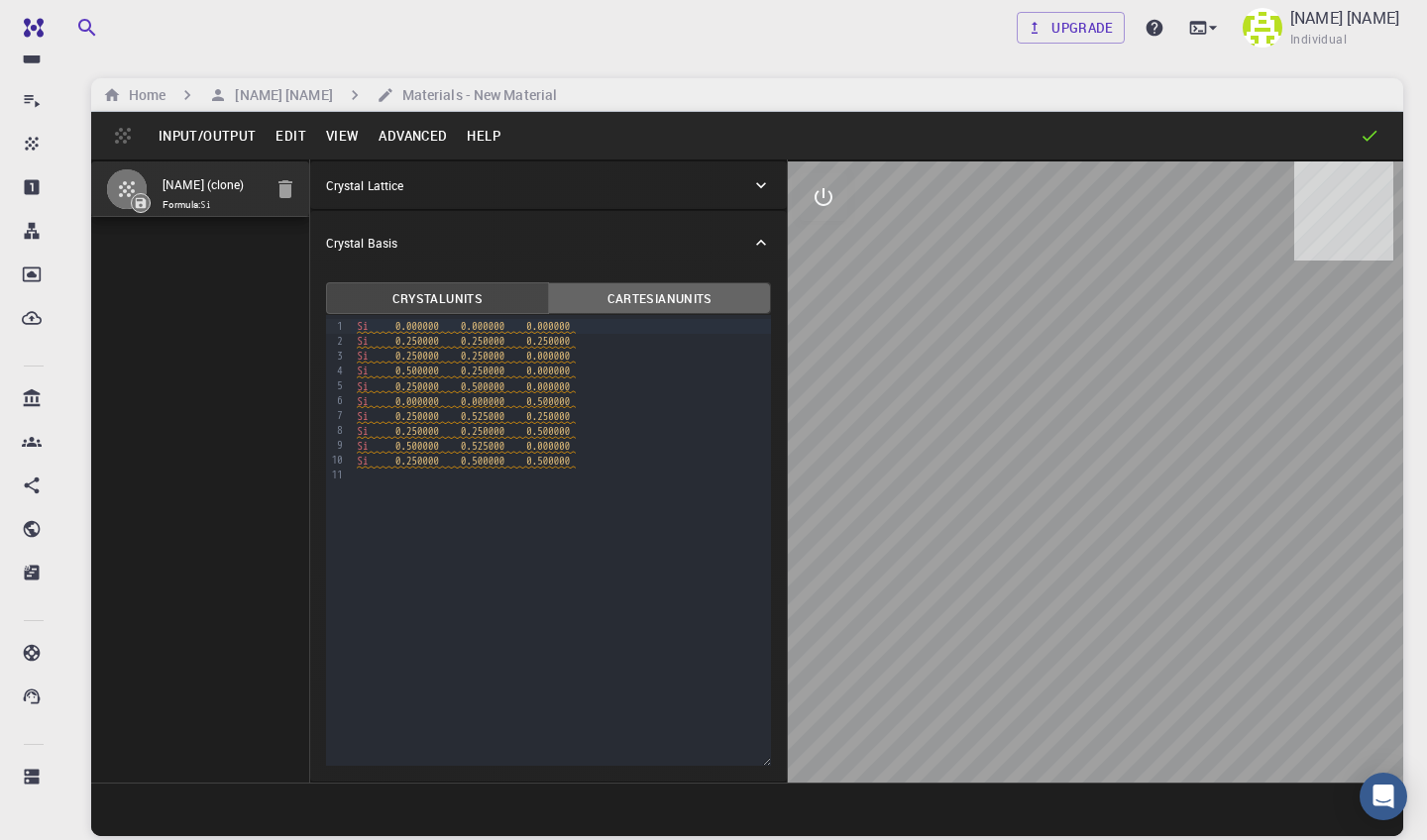 click on "Cartesian  Units" at bounding box center [659, 298] 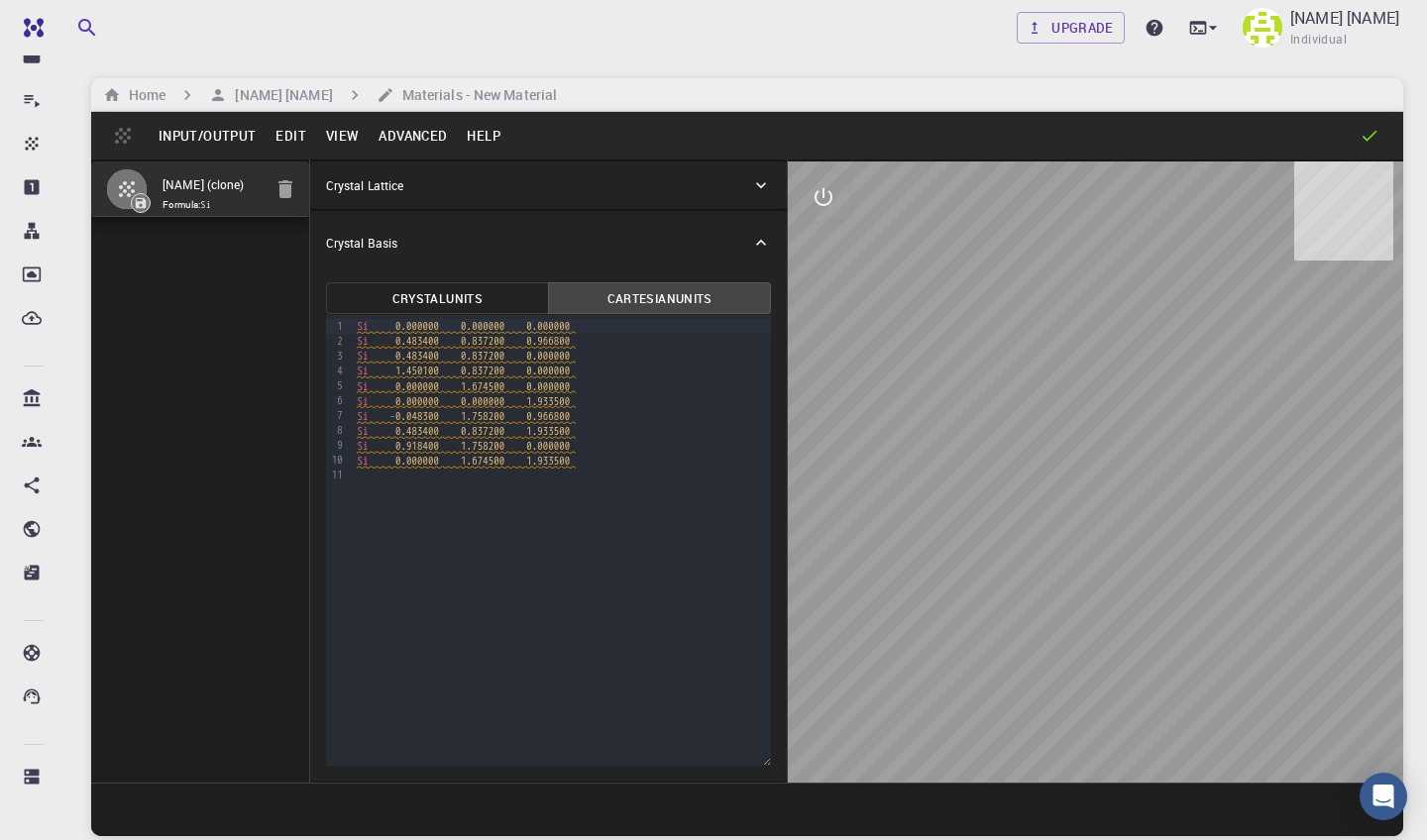 click on "Input/Output" at bounding box center (207, 136) 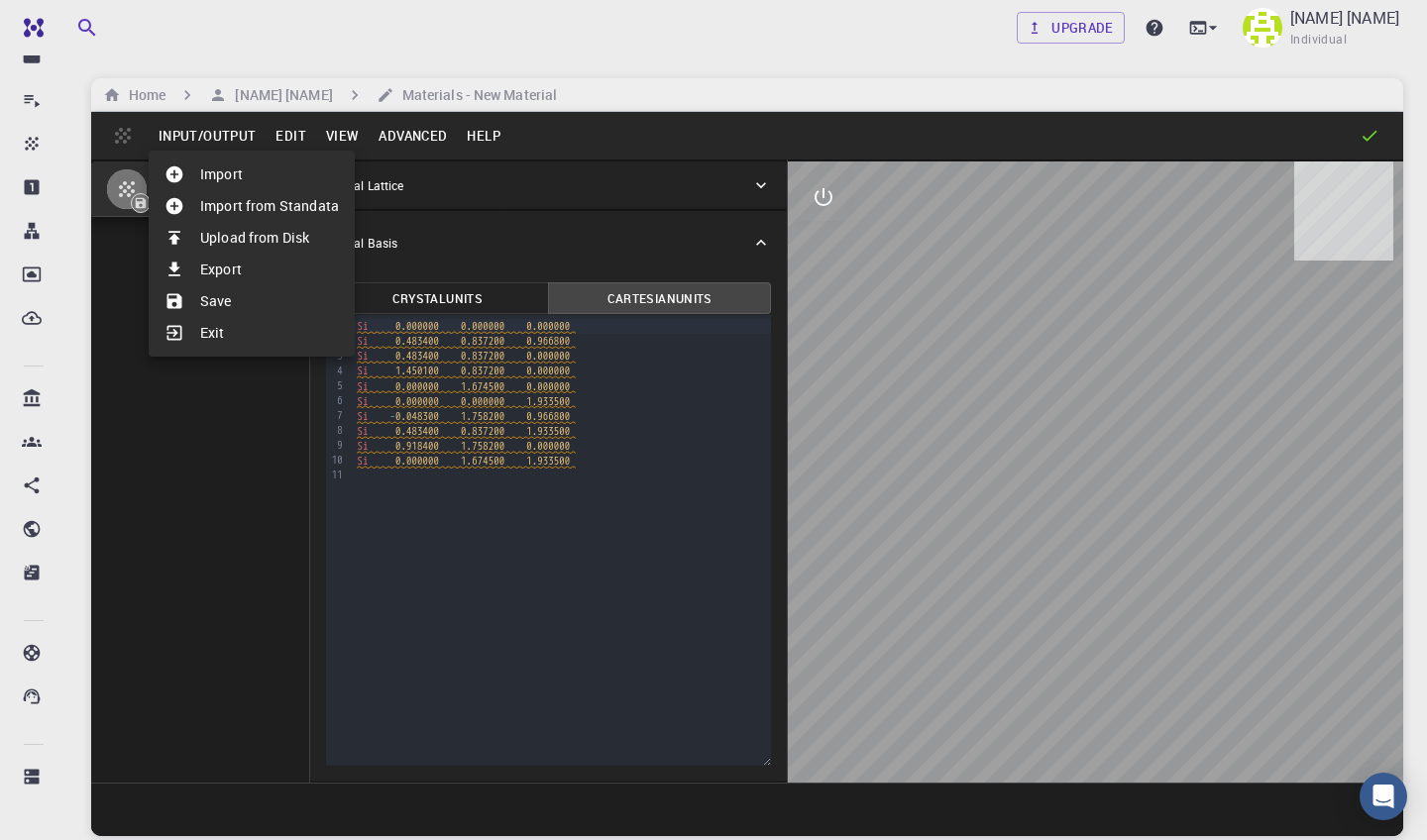 click at bounding box center [714, 420] 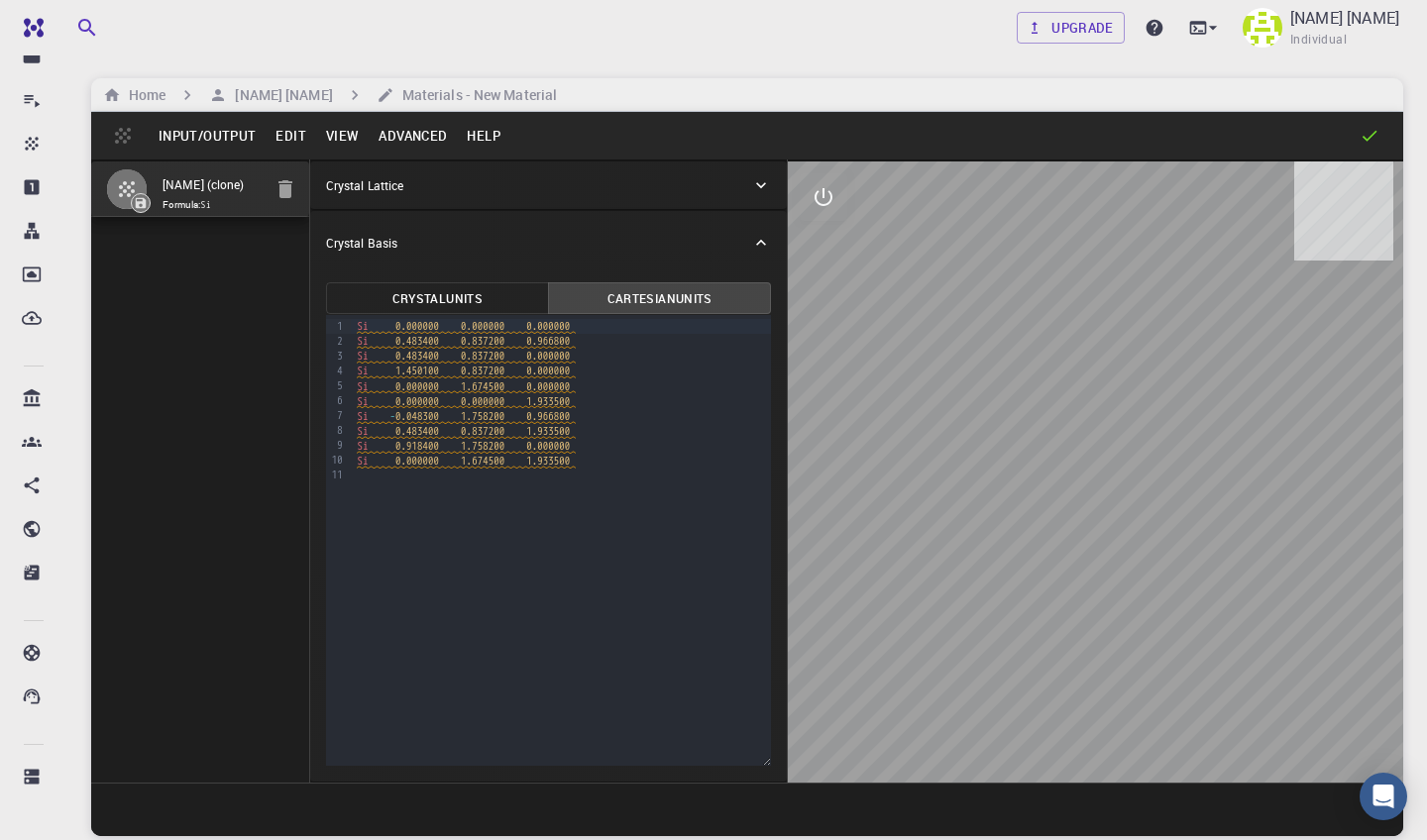 click 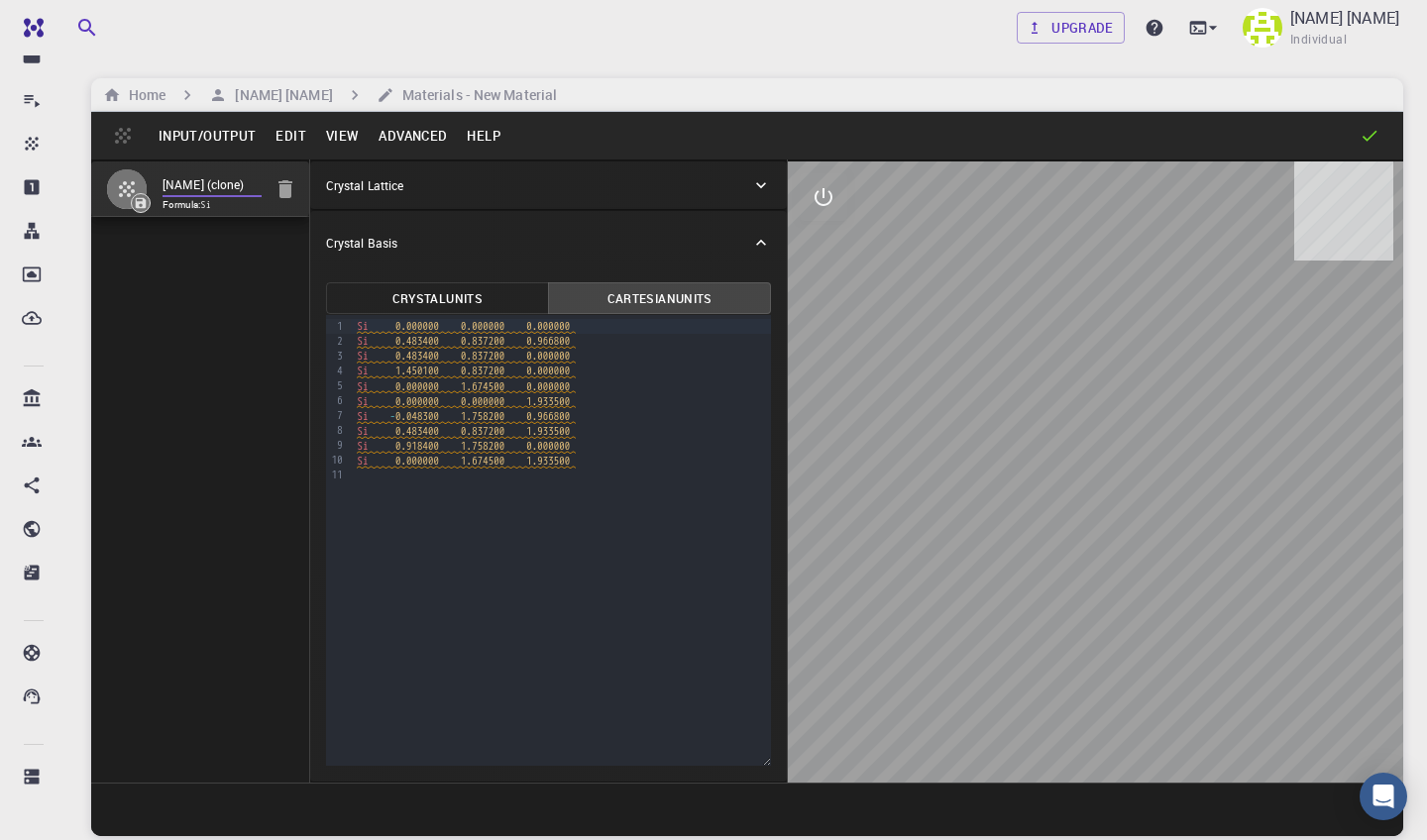 click on "[TEXT] ([TEXT])" at bounding box center (212, 185) 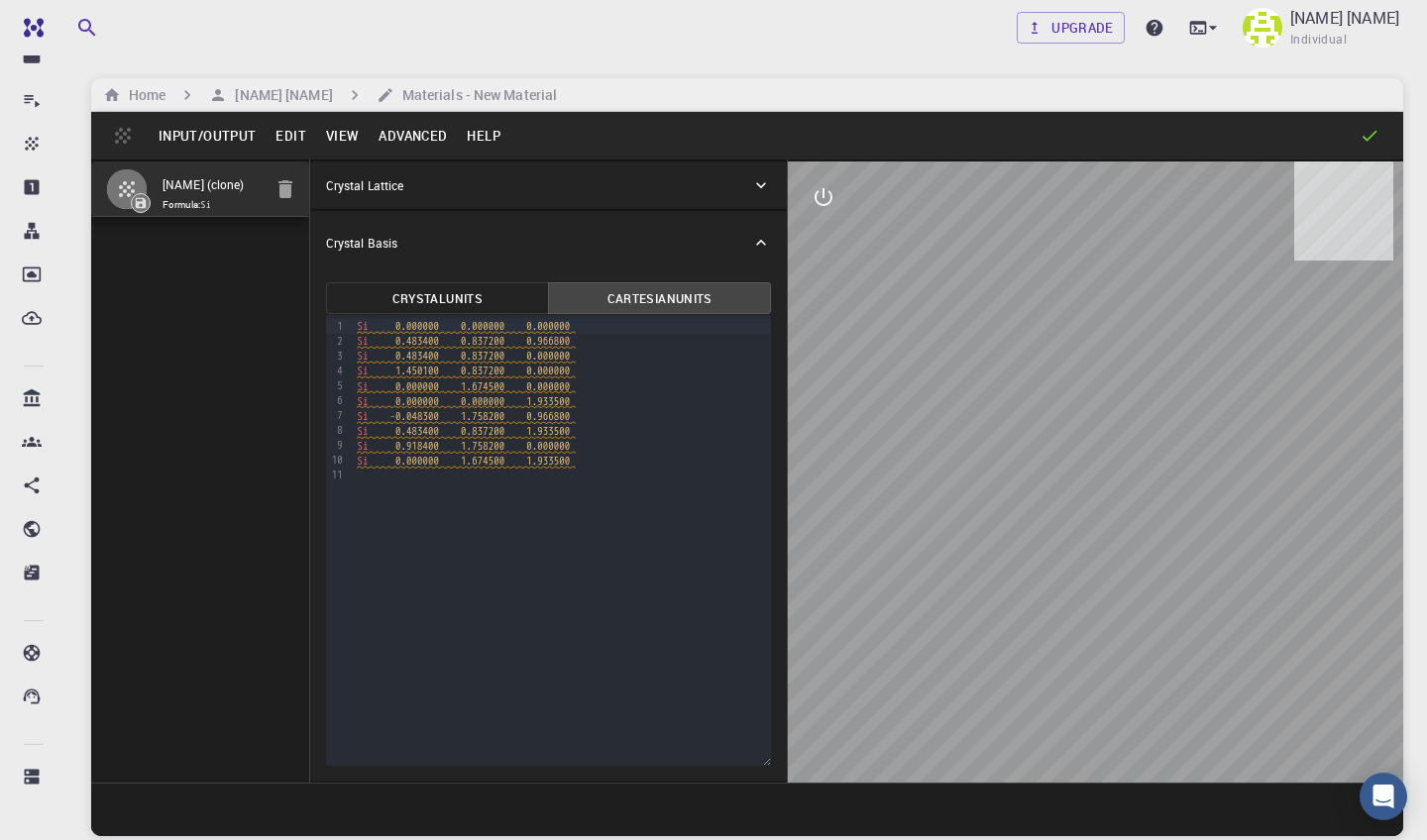 click at bounding box center (1095, 472) 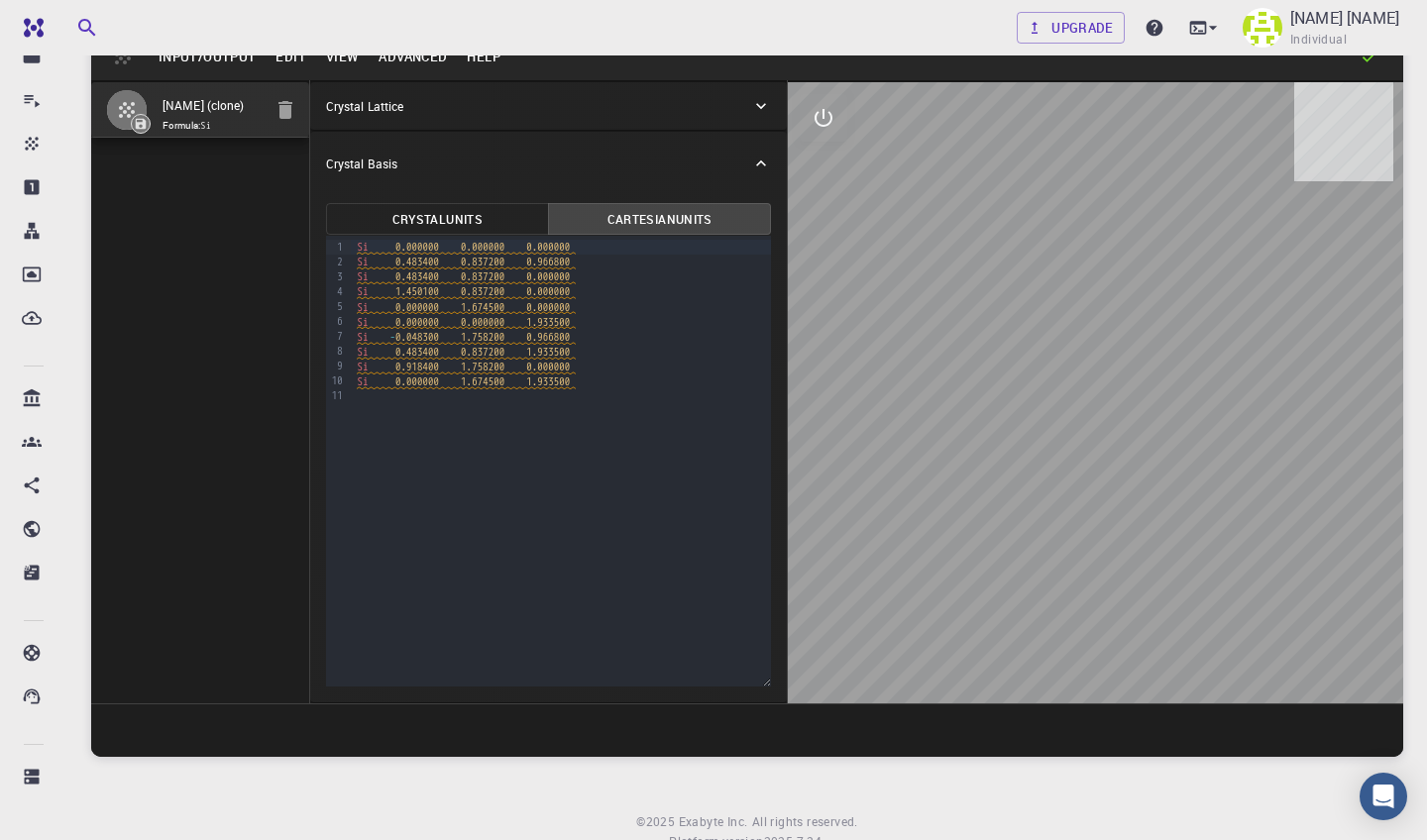 drag, startPoint x: 1126, startPoint y: 460, endPoint x: 1032, endPoint y: 268, distance: 213.77558 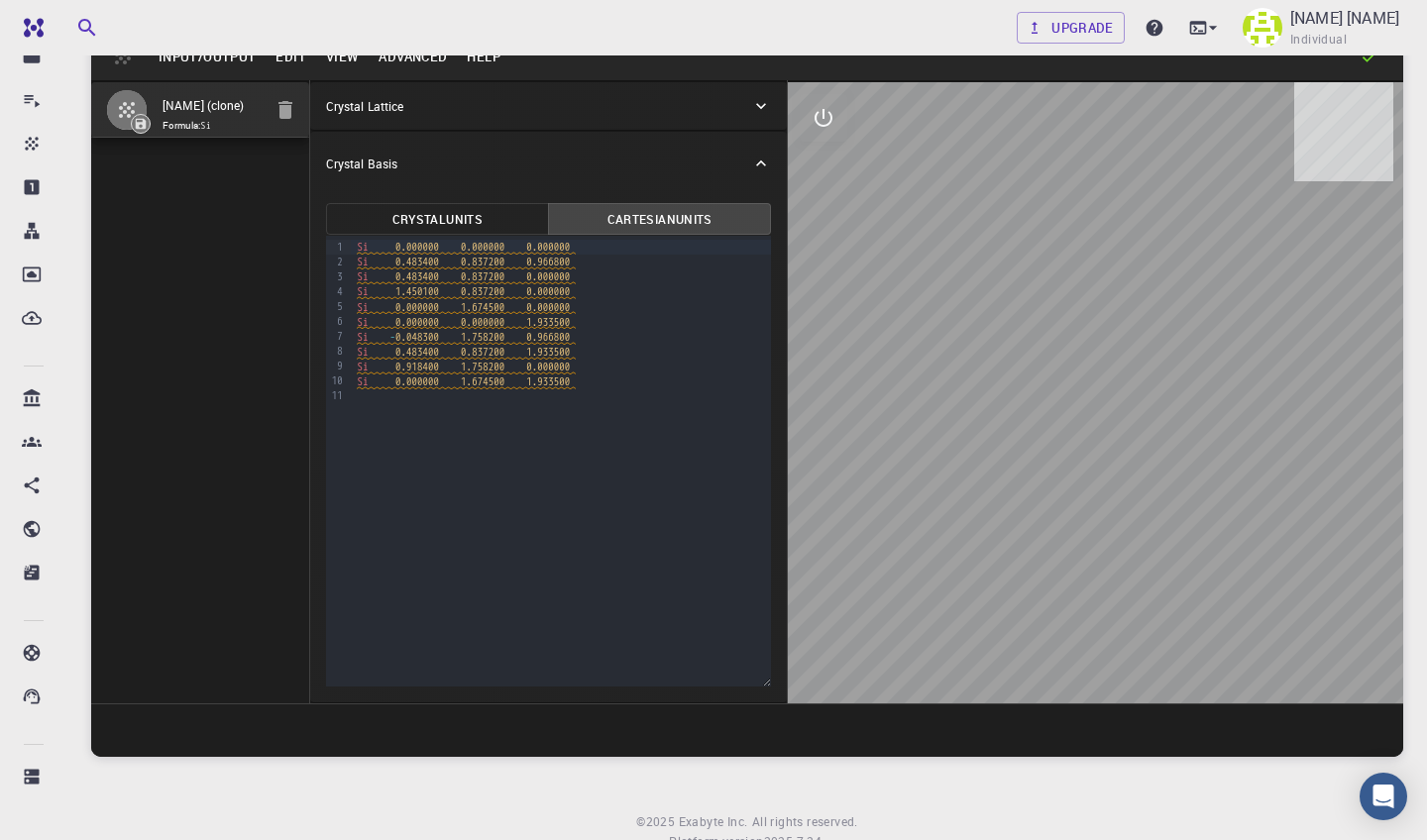 click at bounding box center (1095, 392) 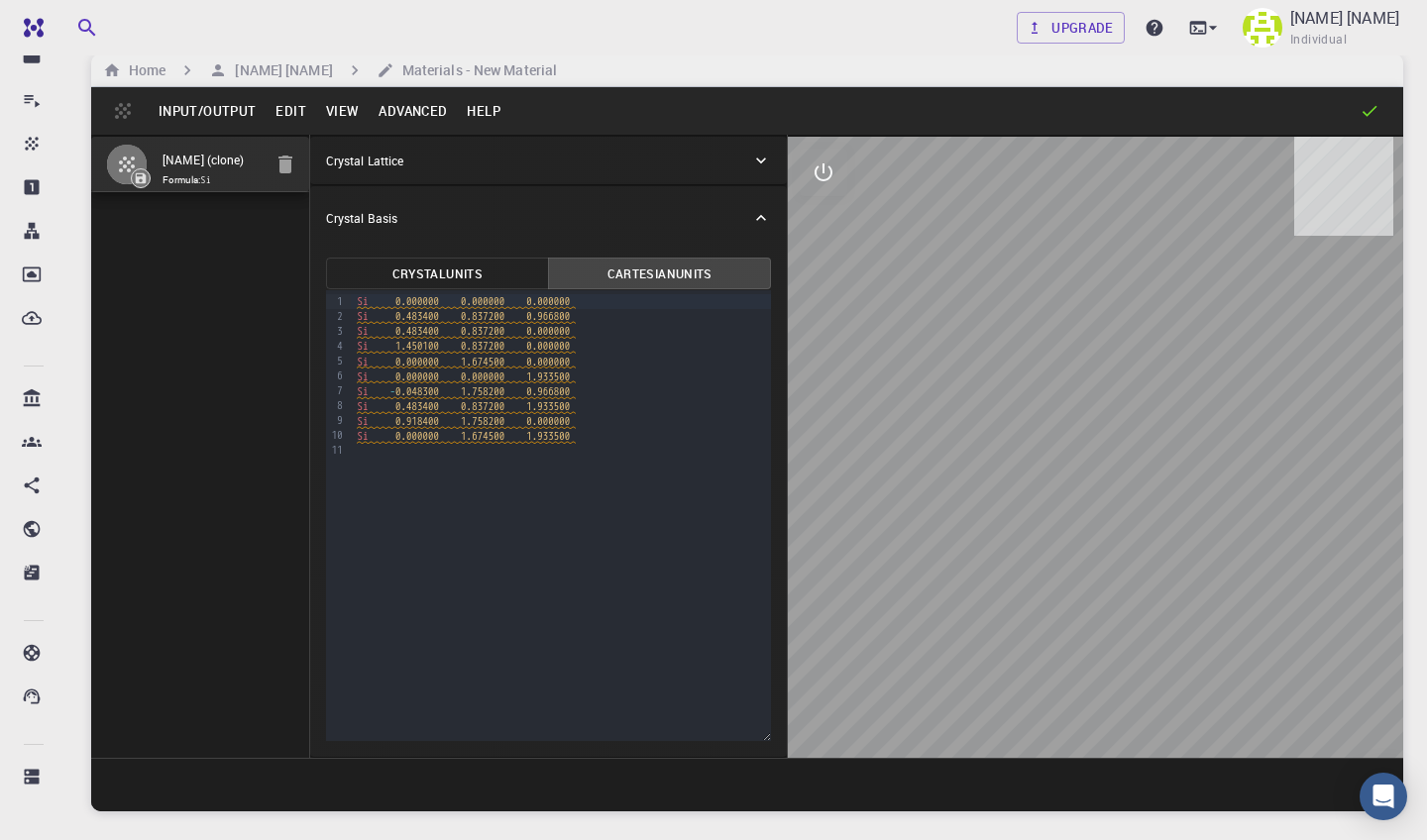scroll, scrollTop: 0, scrollLeft: 0, axis: both 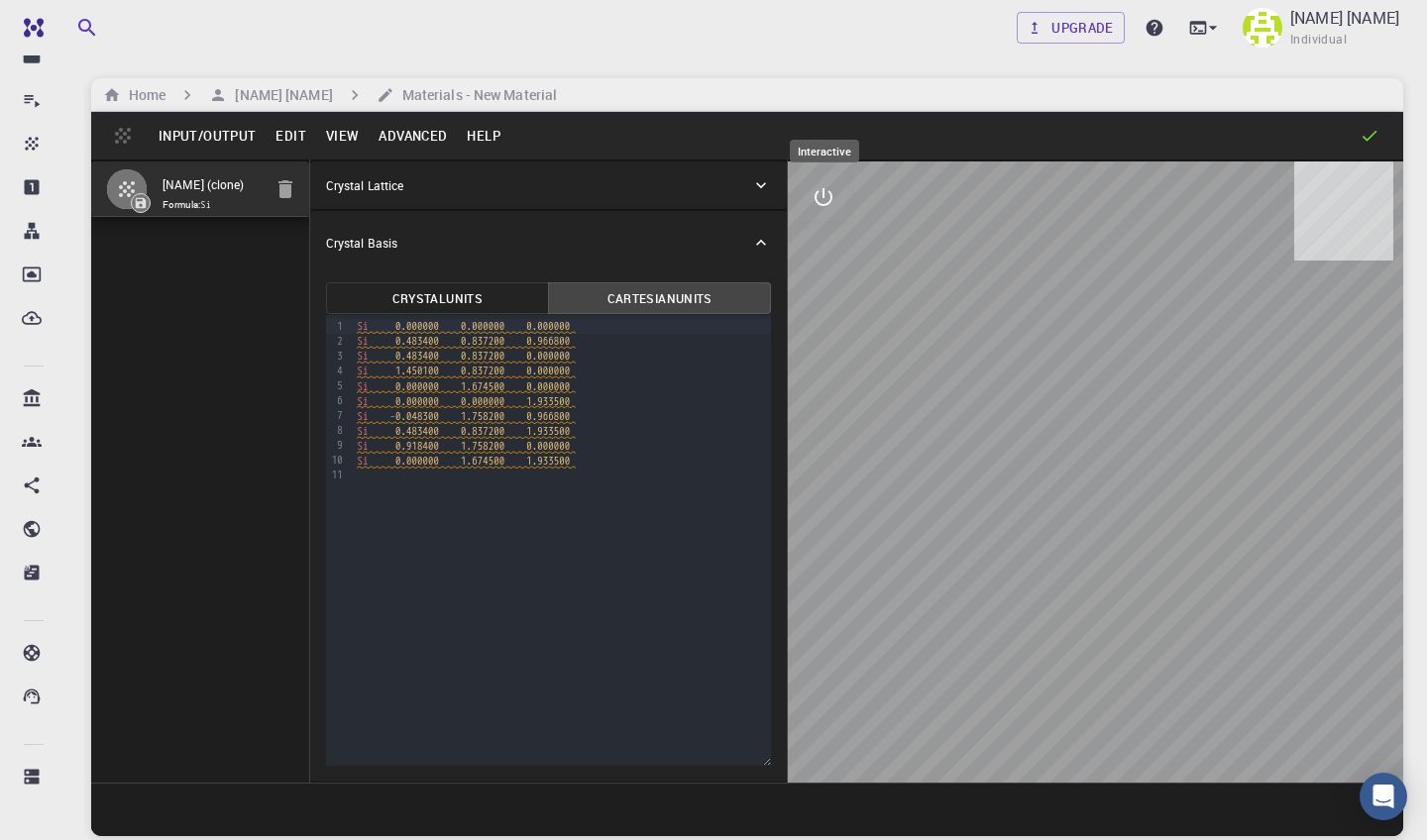 click 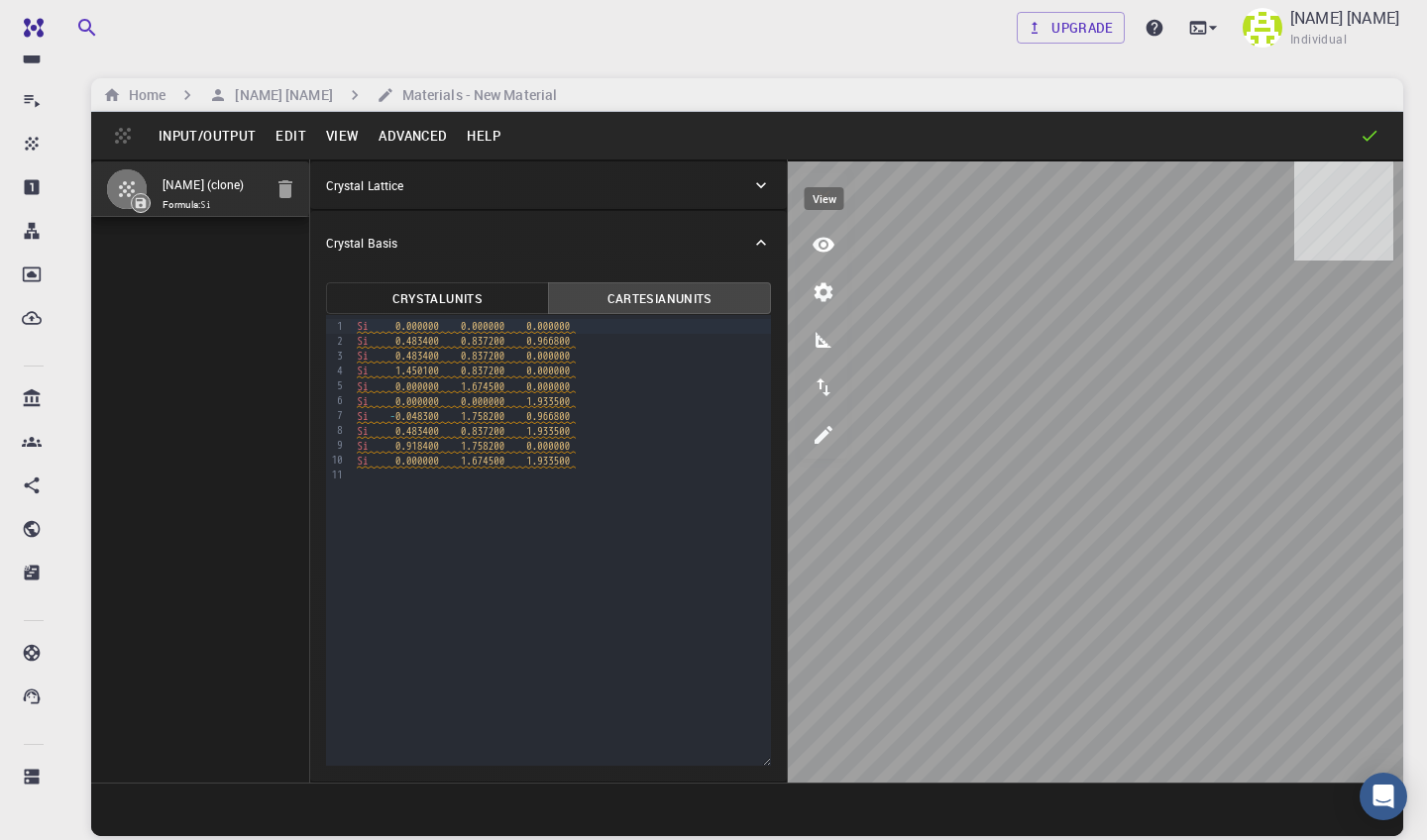 click 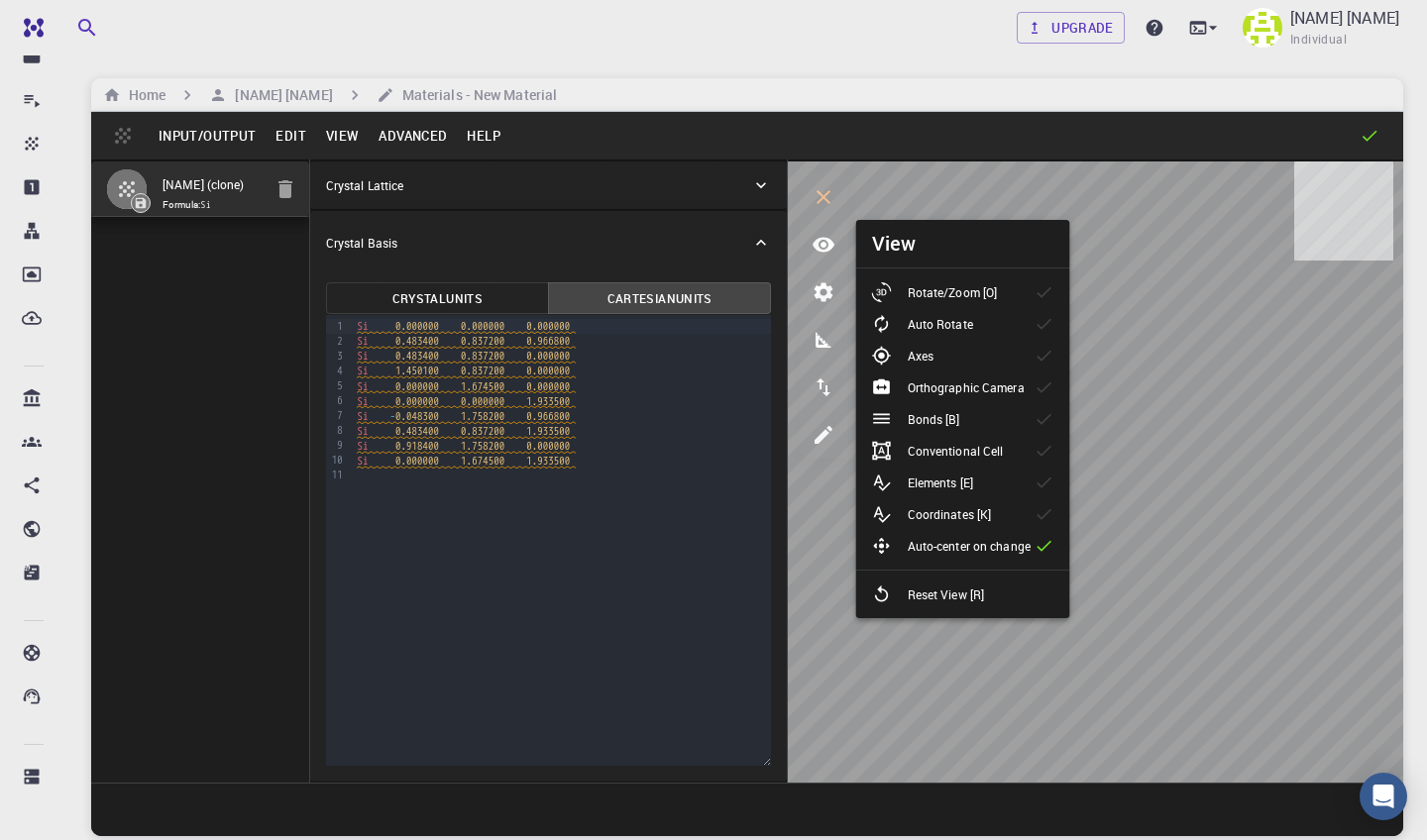 click on "Reset View [R]" at bounding box center (963, 594) 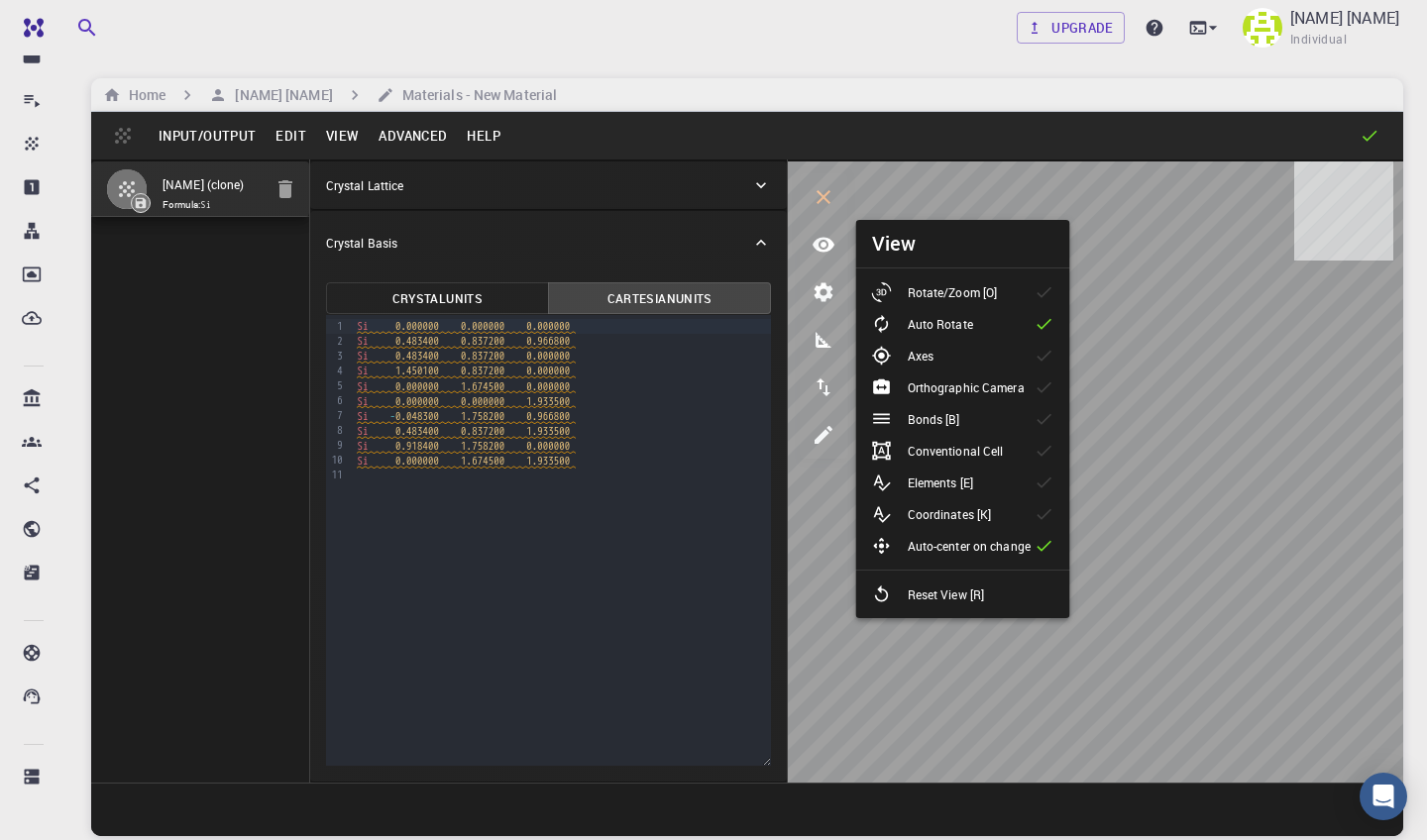 click on "Auto Rotate" at bounding box center [963, 324] 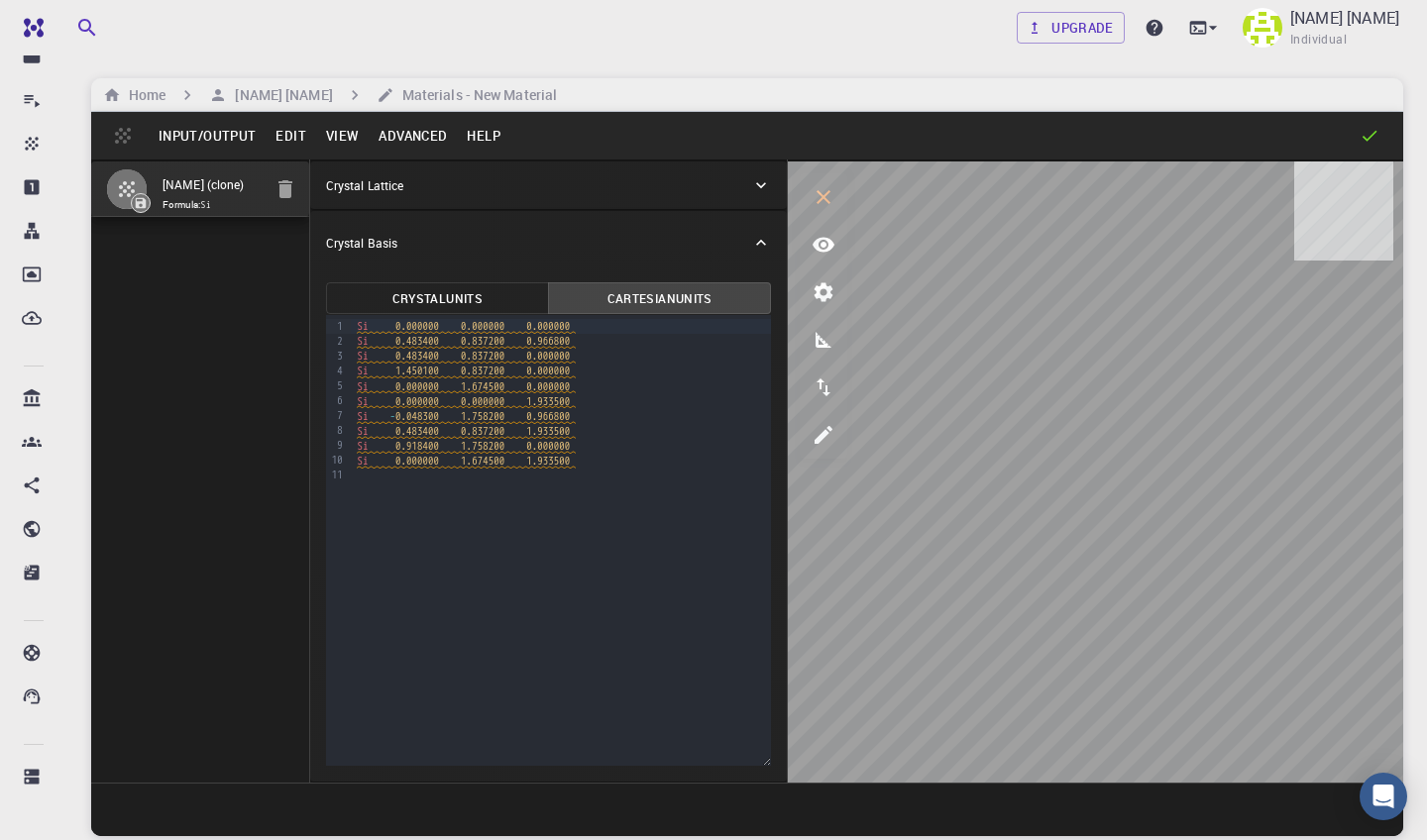click 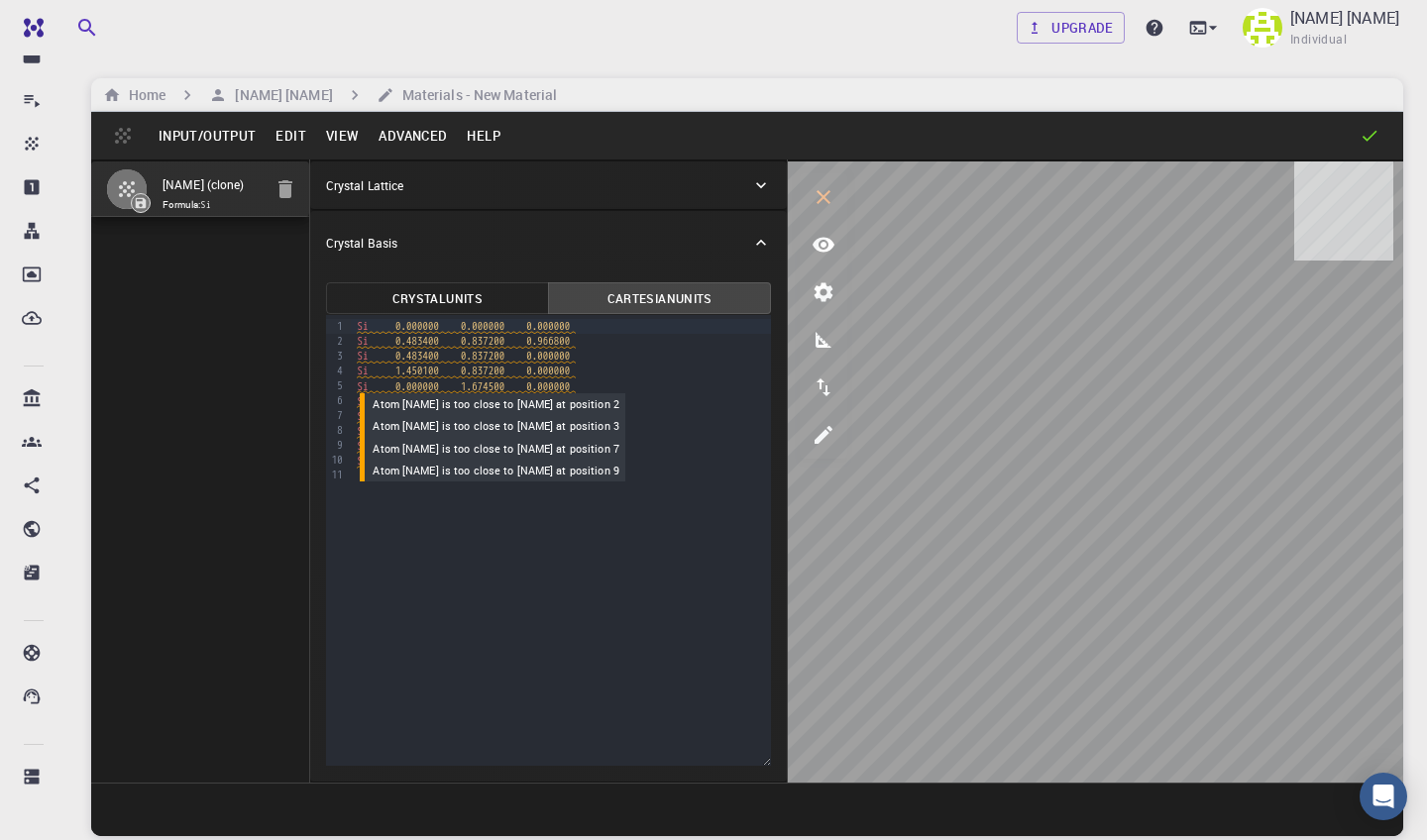 scroll, scrollTop: 0, scrollLeft: 0, axis: both 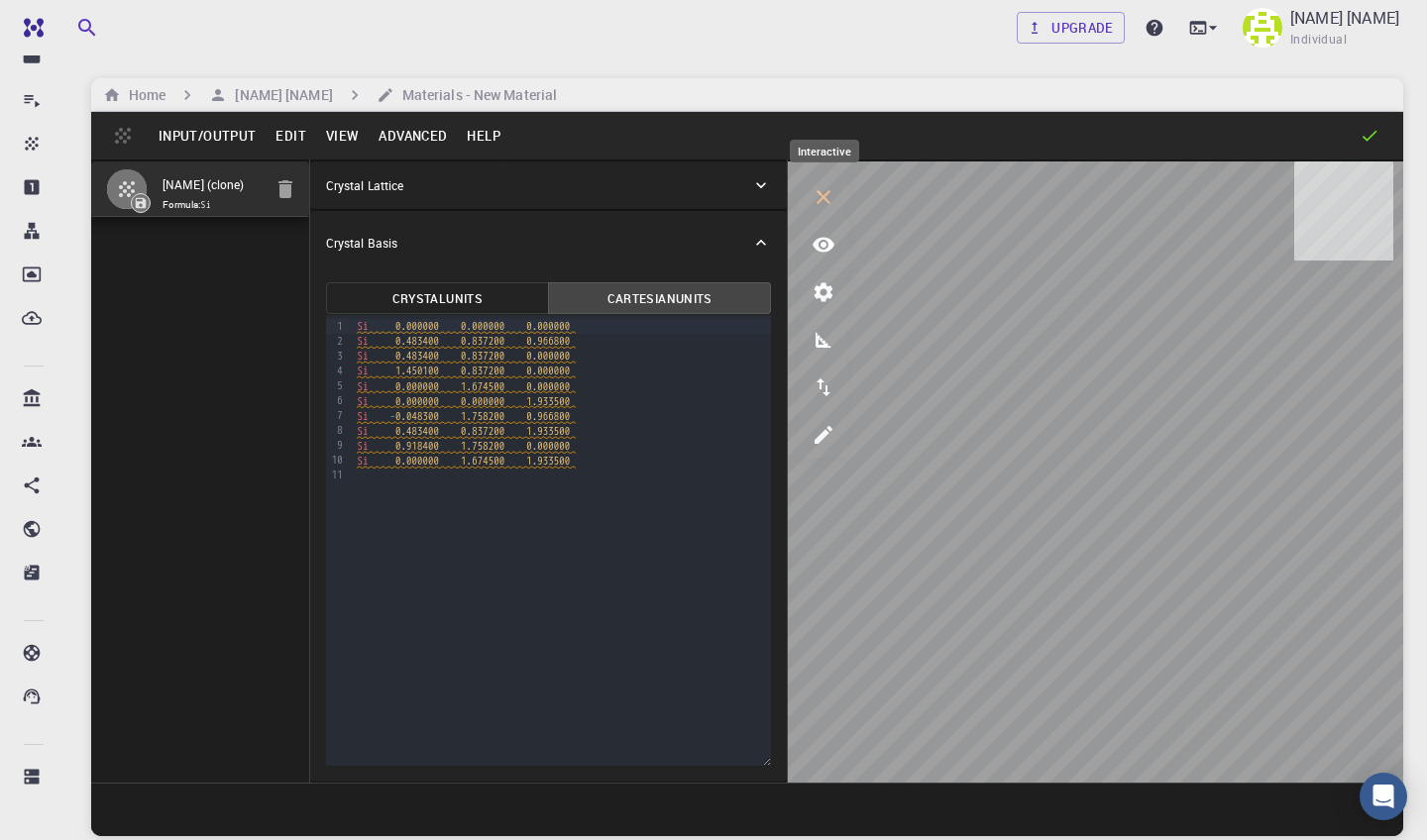 click at bounding box center [823, 197] 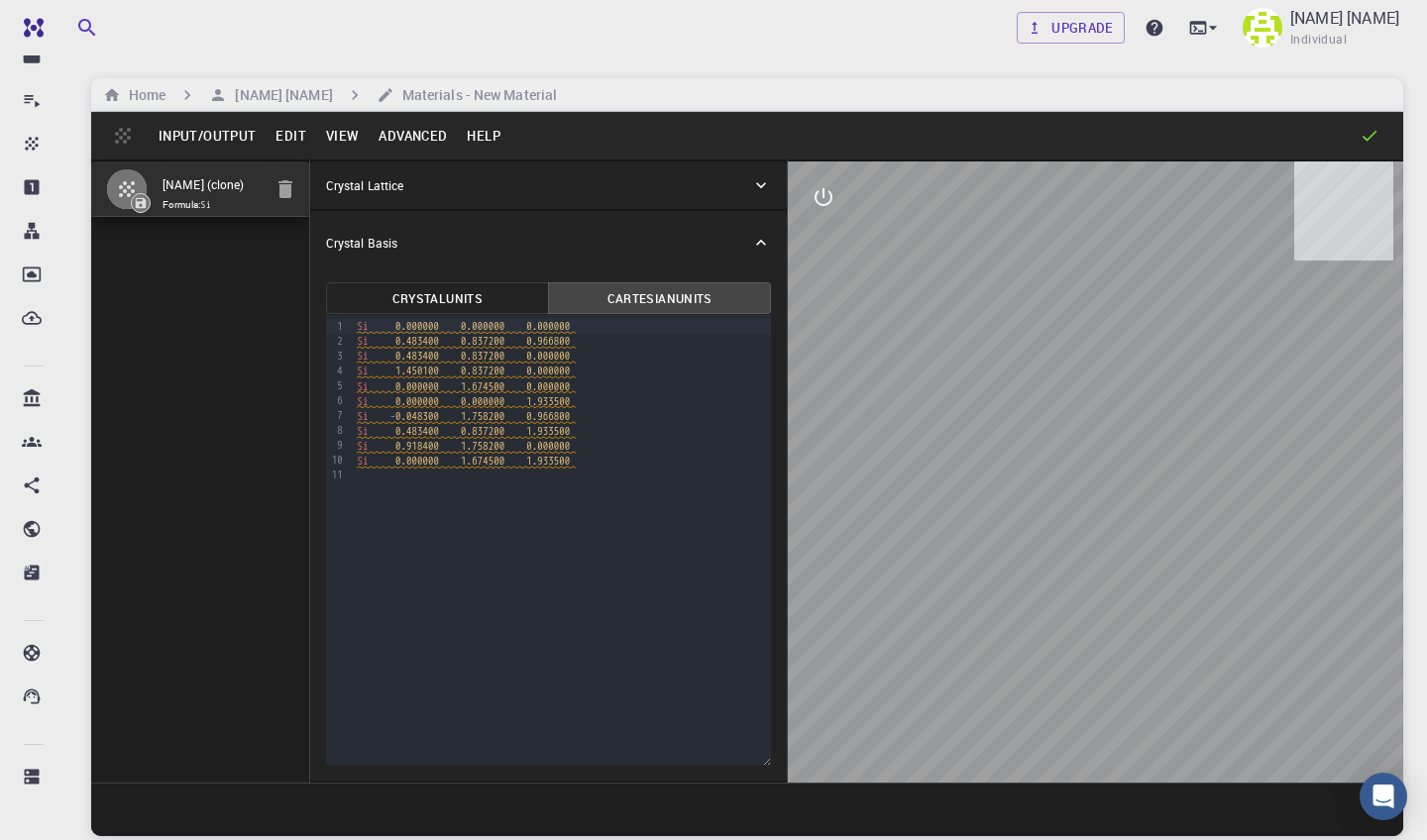 click 